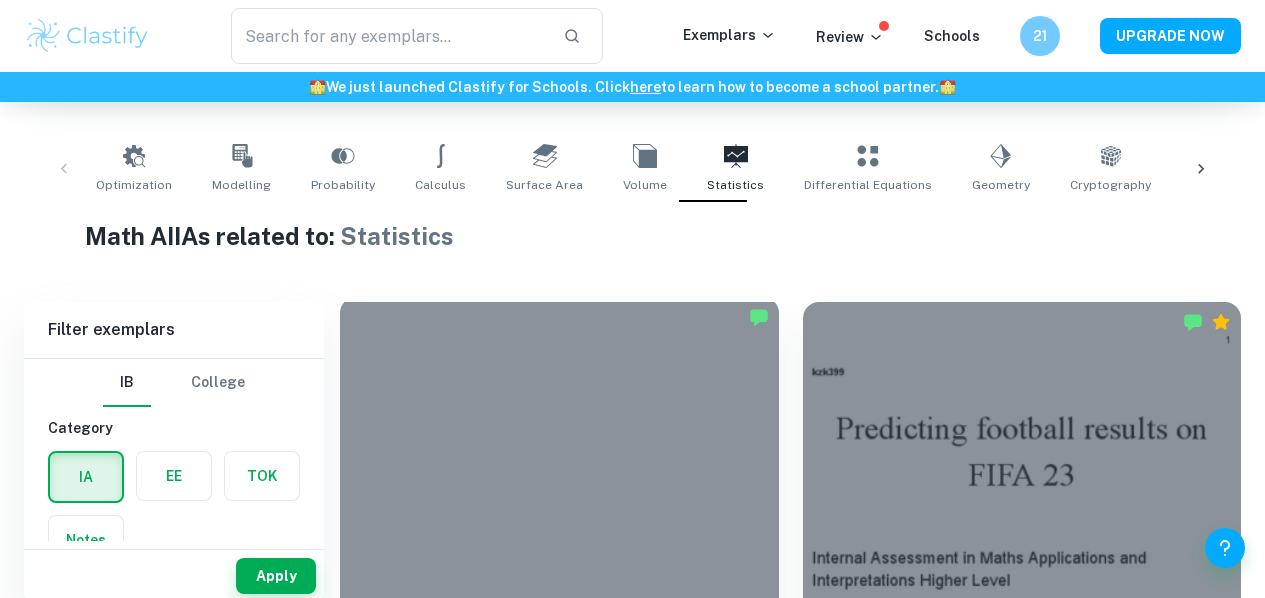 scroll, scrollTop: 0, scrollLeft: 0, axis: both 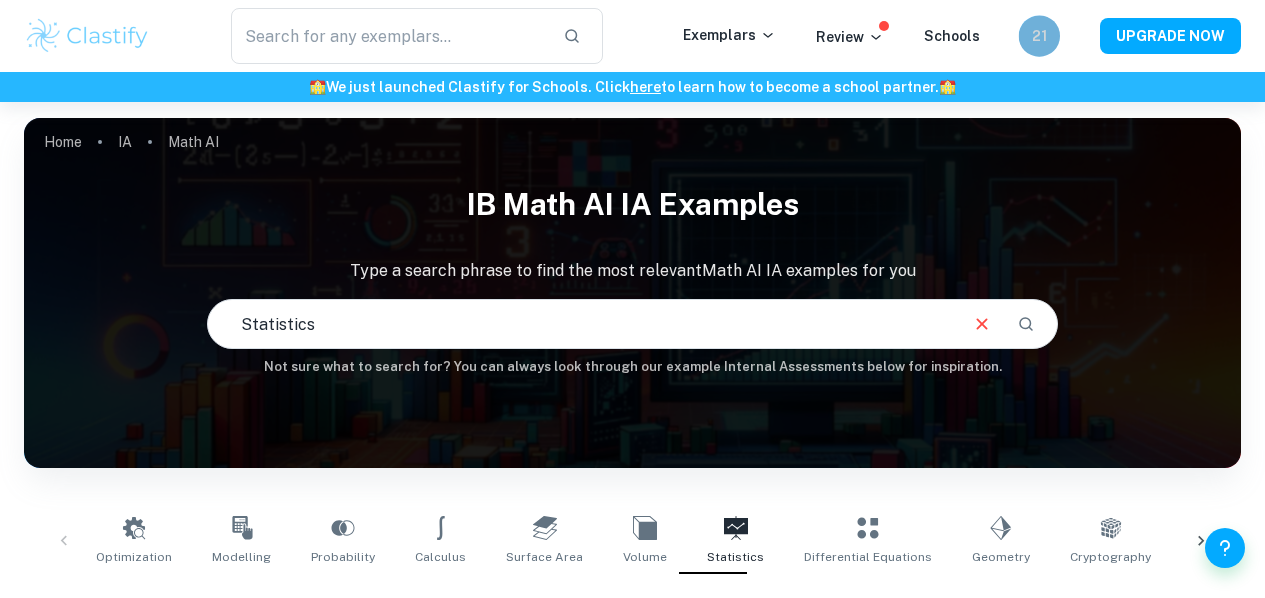 click on "21" at bounding box center (1039, 36) 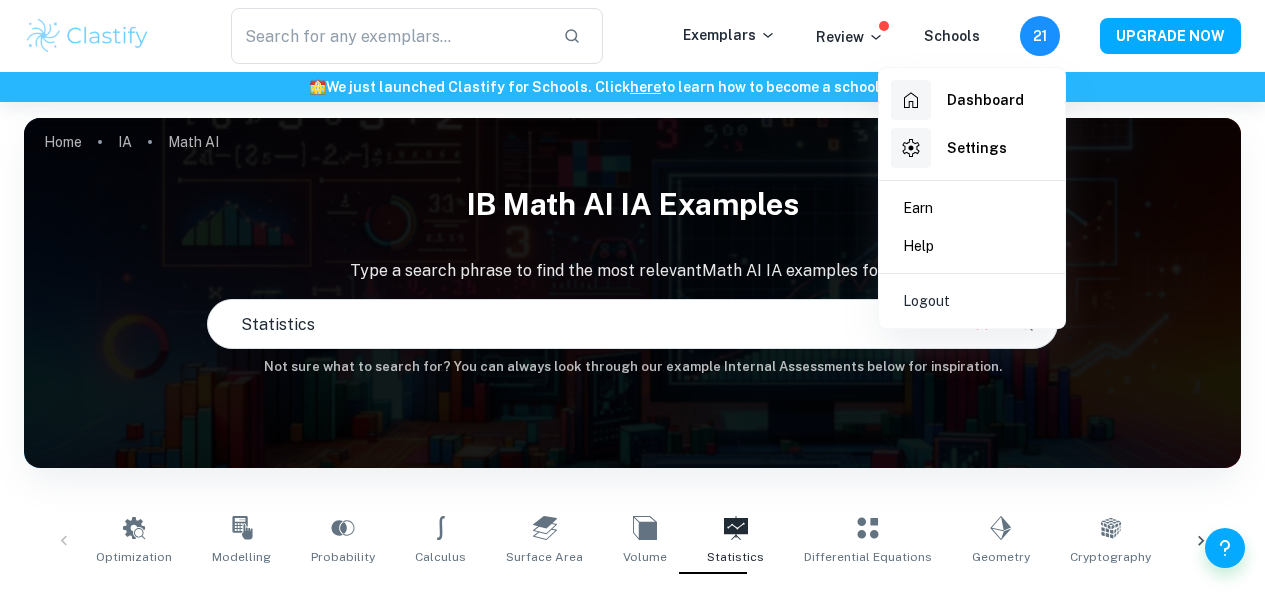 click at bounding box center [632, 299] 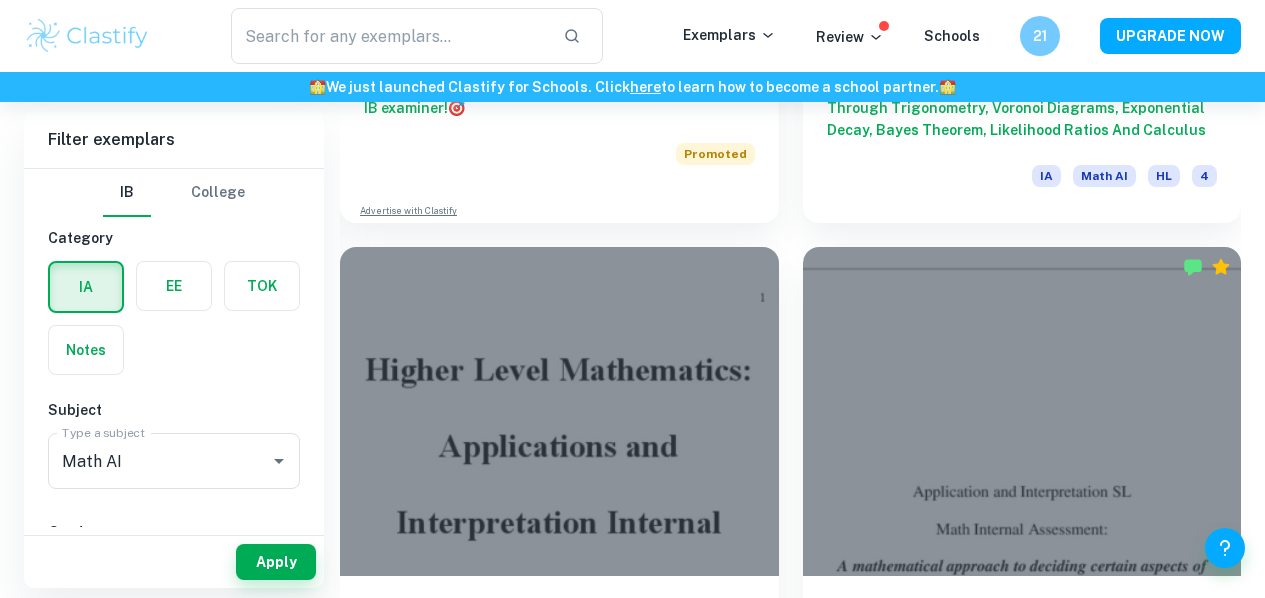 scroll, scrollTop: 1543, scrollLeft: 0, axis: vertical 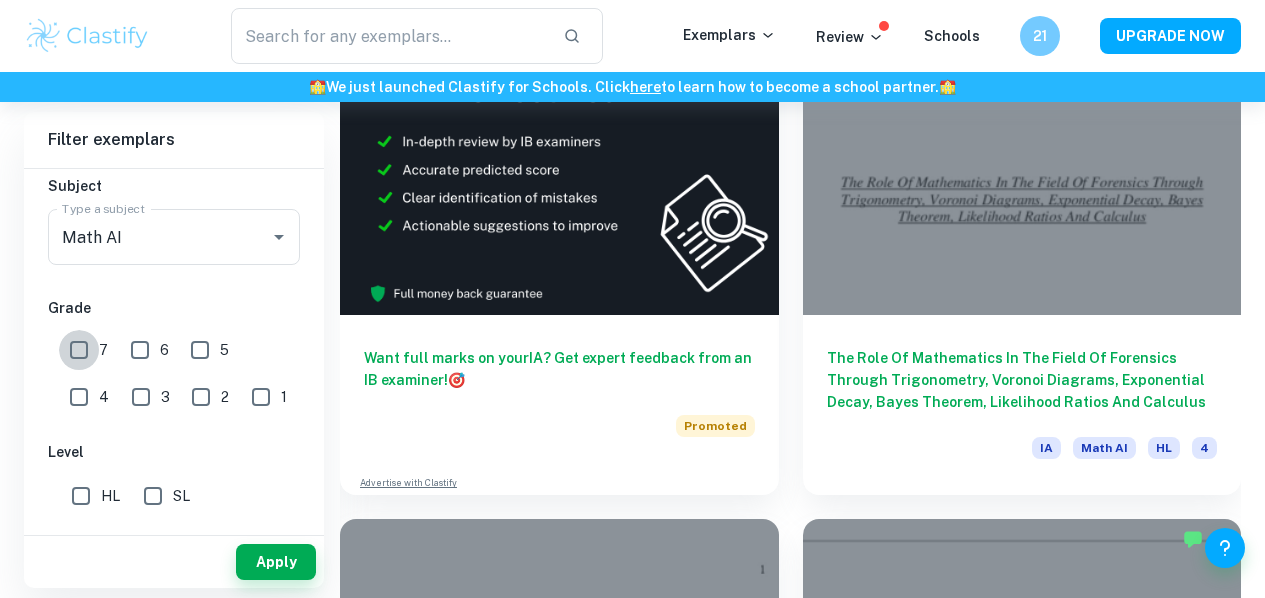 click on "7" at bounding box center (79, 350) 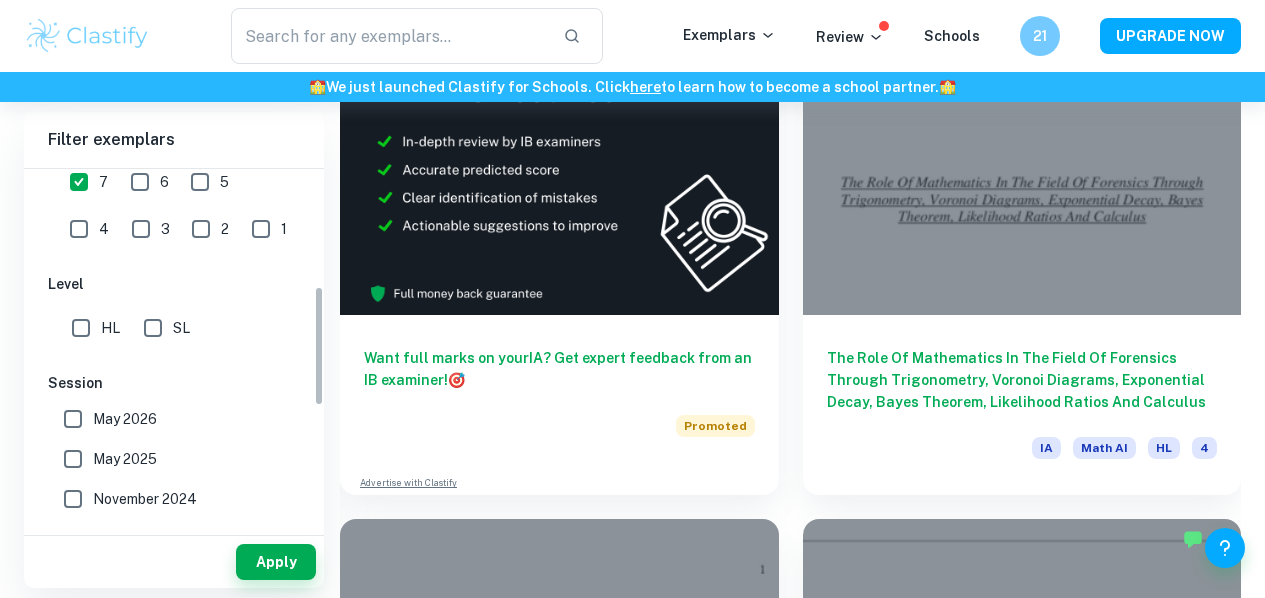 scroll, scrollTop: 399, scrollLeft: 0, axis: vertical 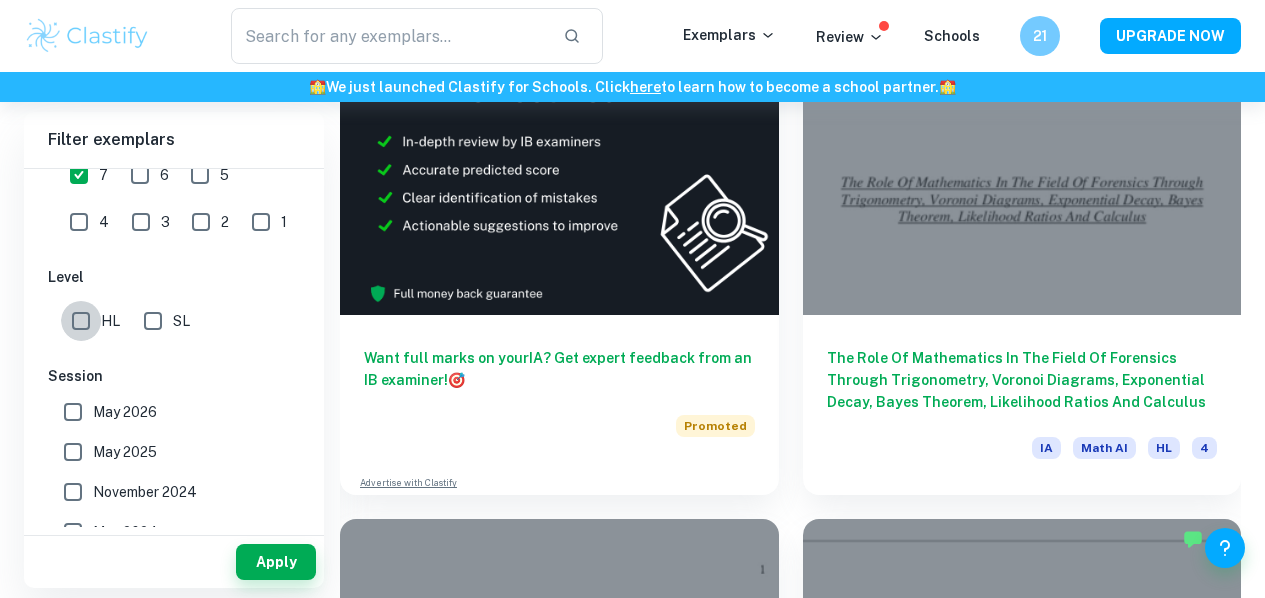 click on "HL" at bounding box center [81, 321] 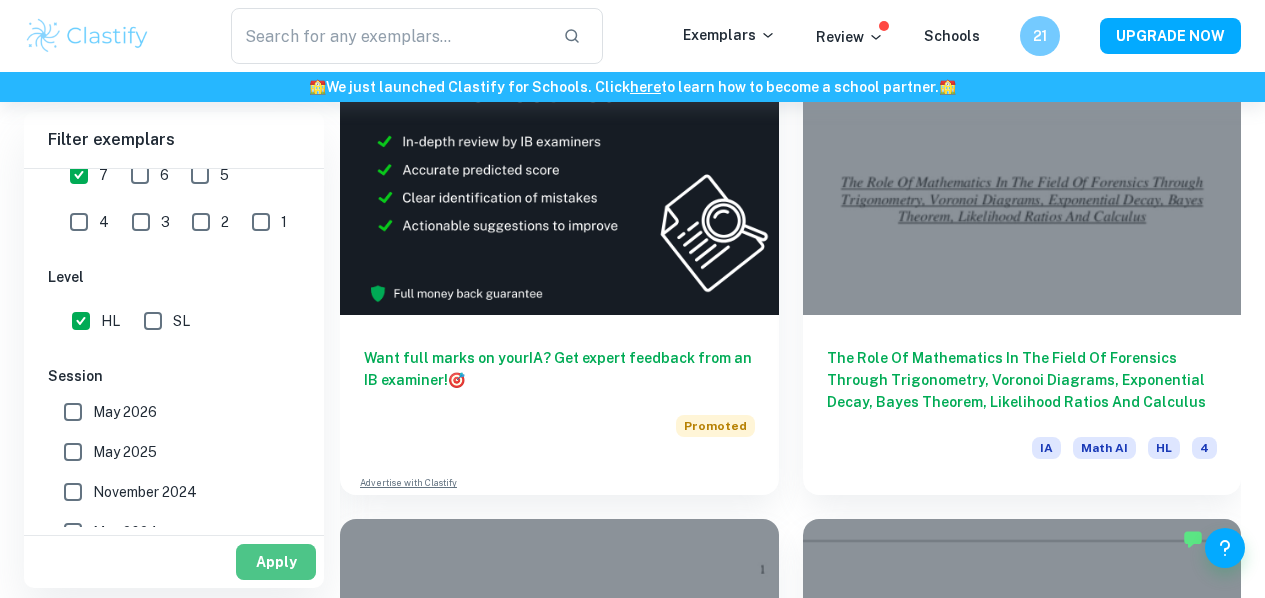 click on "Apply" at bounding box center [276, 562] 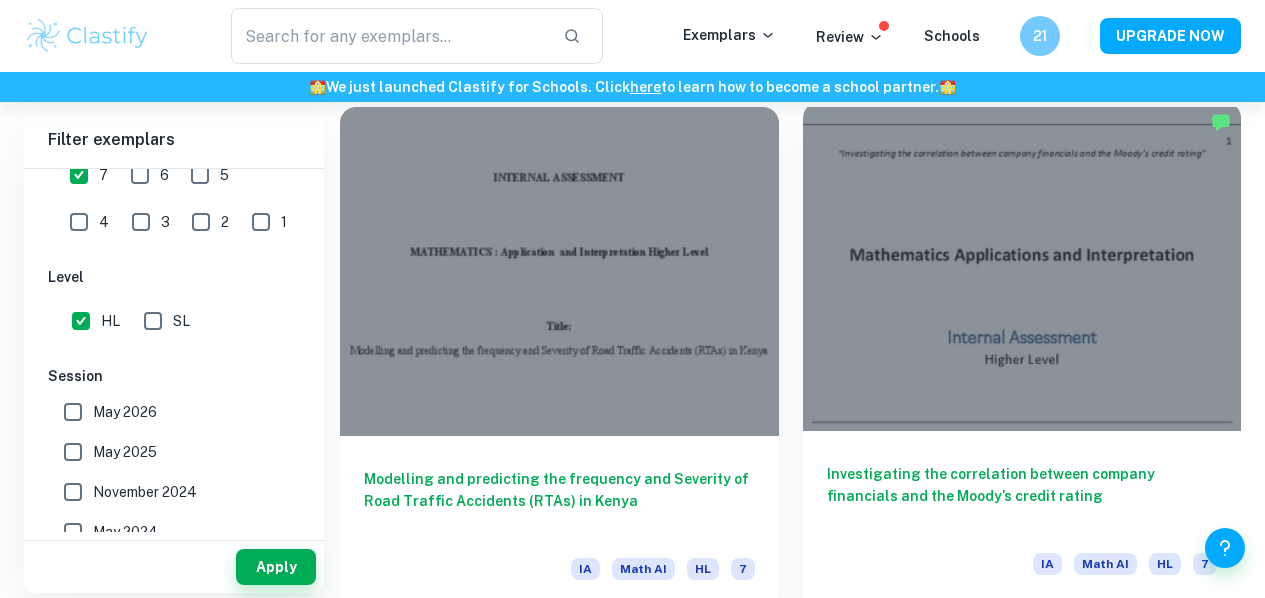 scroll, scrollTop: 570, scrollLeft: 0, axis: vertical 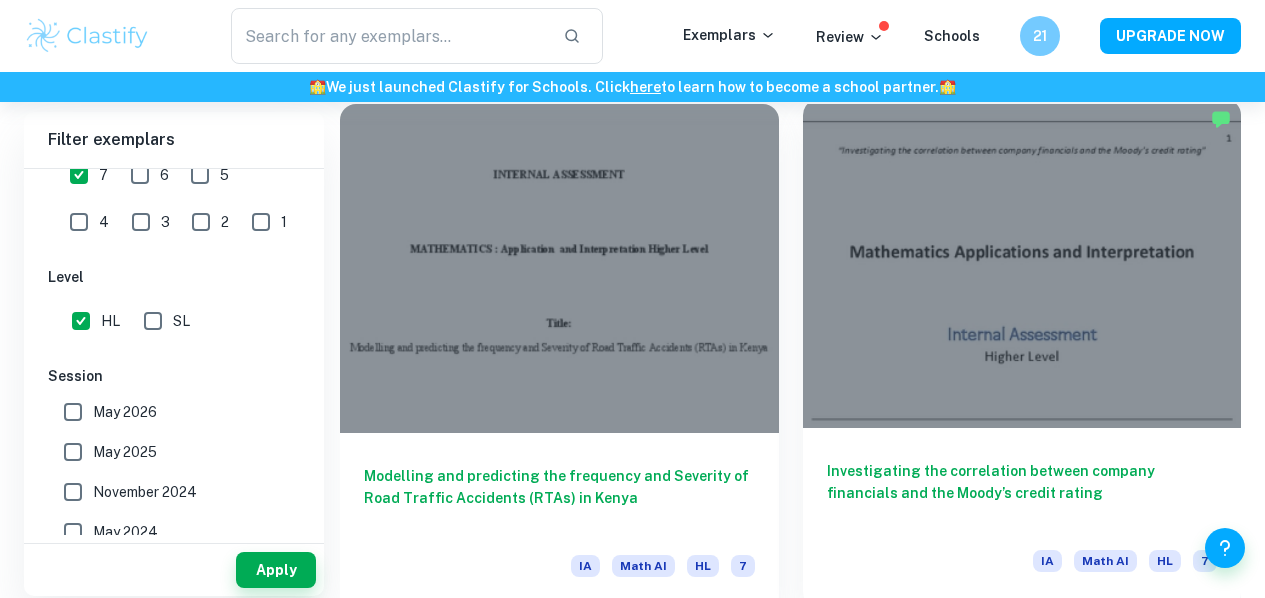click on "Investigating the correlation between company financials and the Moody’s credit rating" at bounding box center (1022, 493) 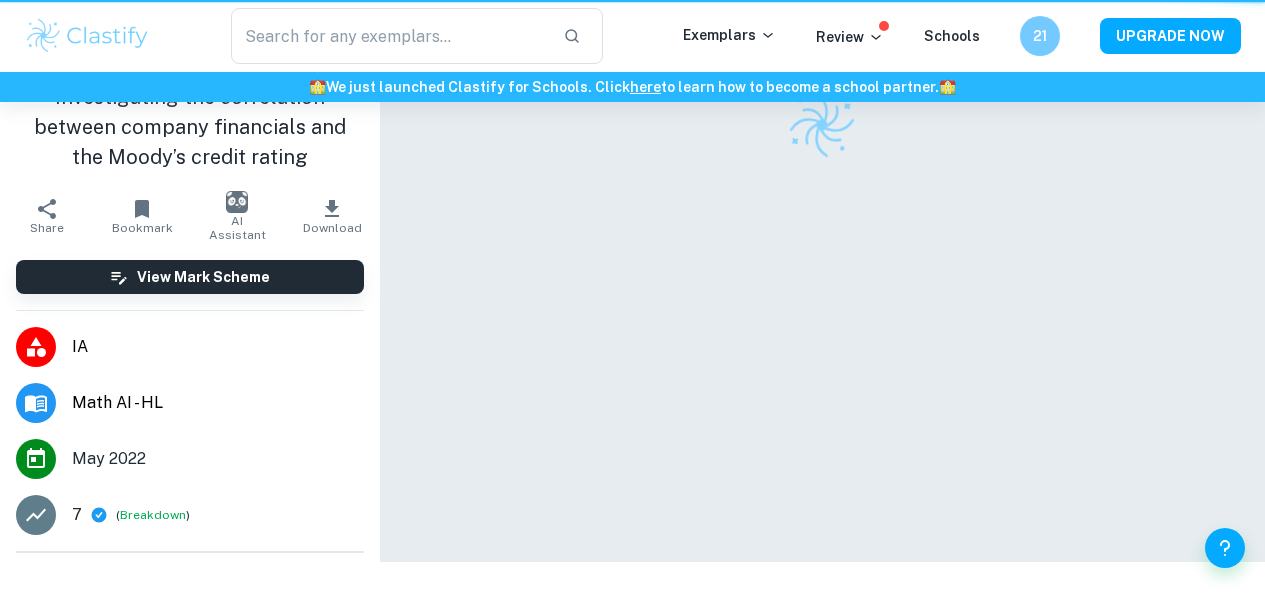 scroll, scrollTop: 0, scrollLeft: 0, axis: both 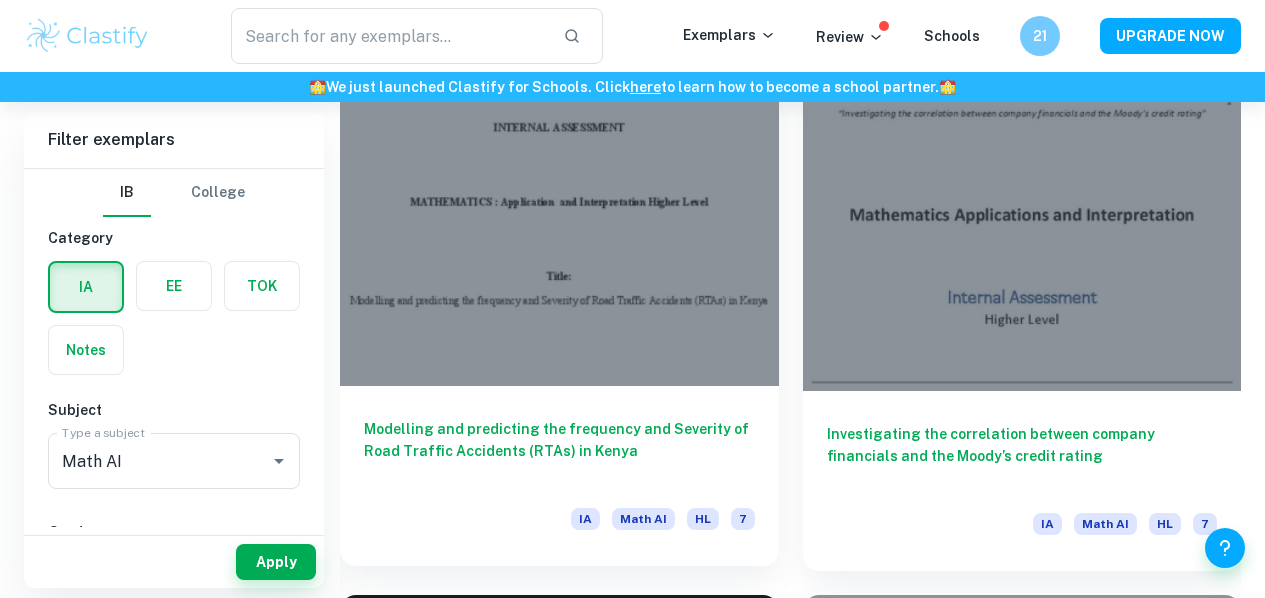 click on "Math AI" at bounding box center (643, 519) 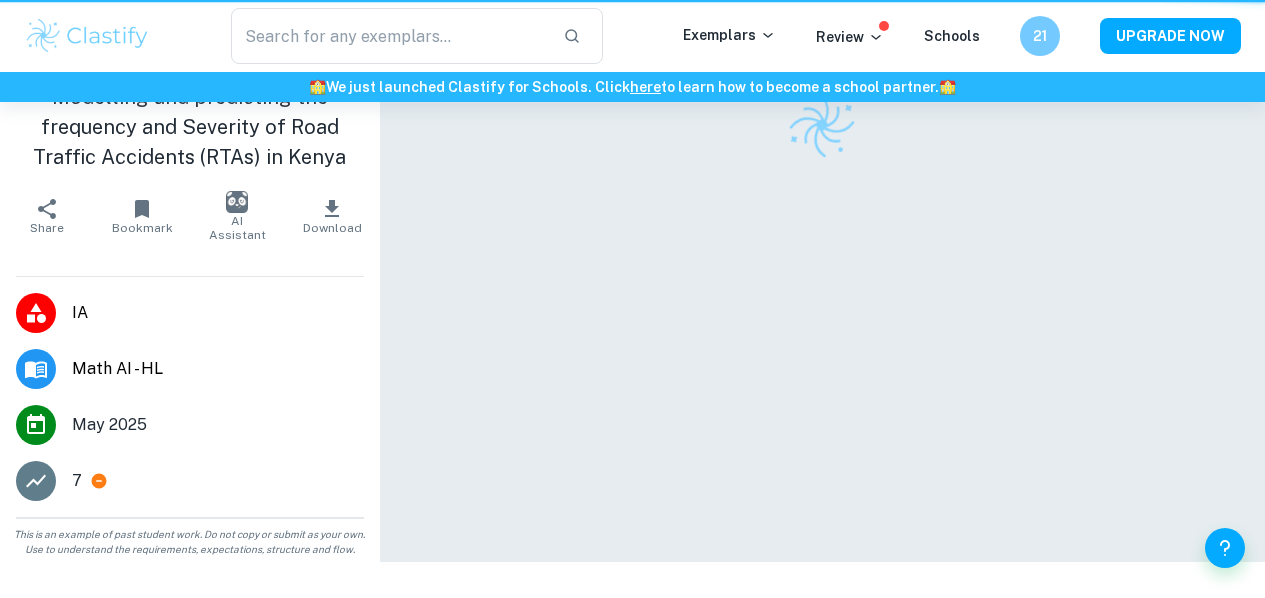 scroll, scrollTop: 0, scrollLeft: 0, axis: both 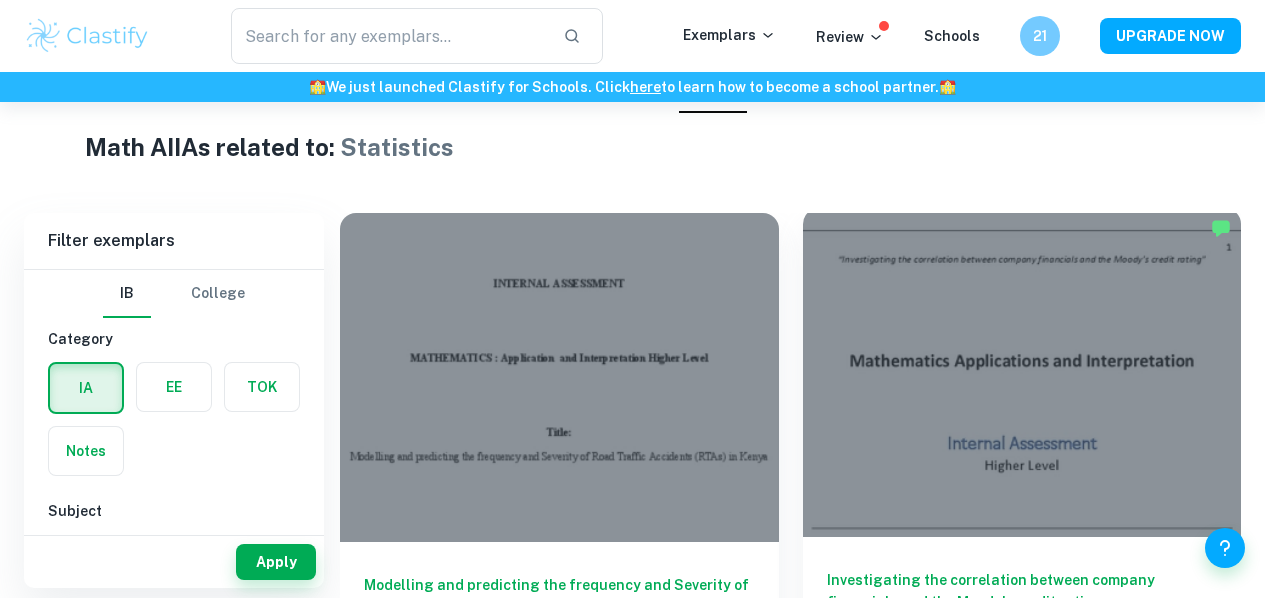 click at bounding box center (1022, 372) 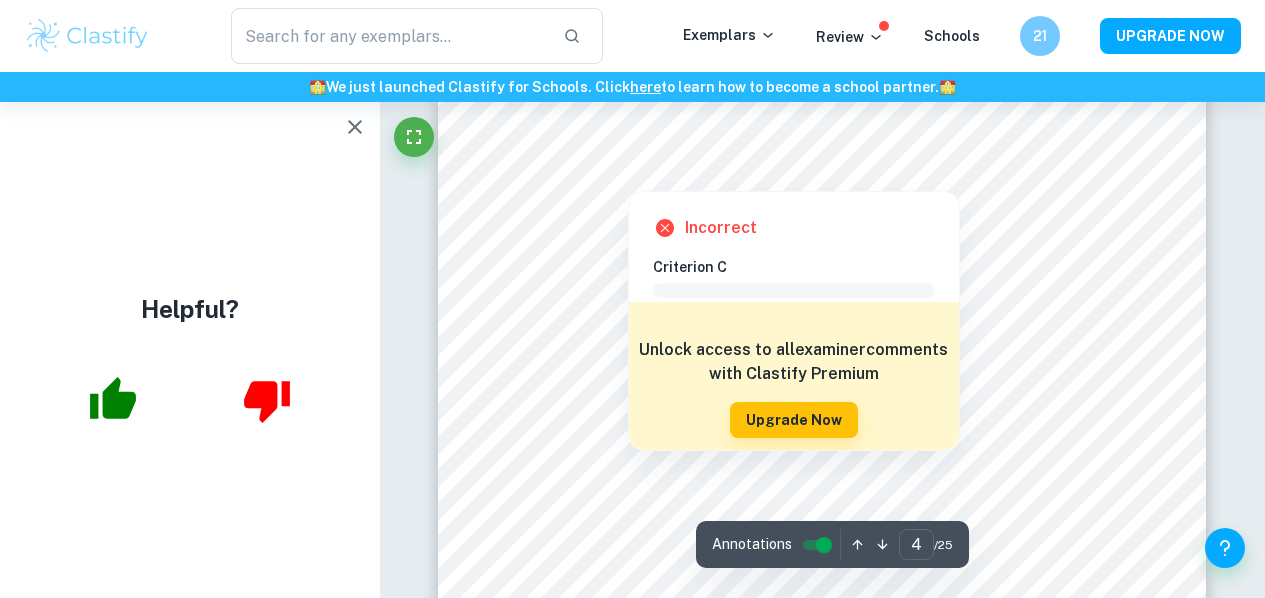 scroll, scrollTop: 3654, scrollLeft: 0, axis: vertical 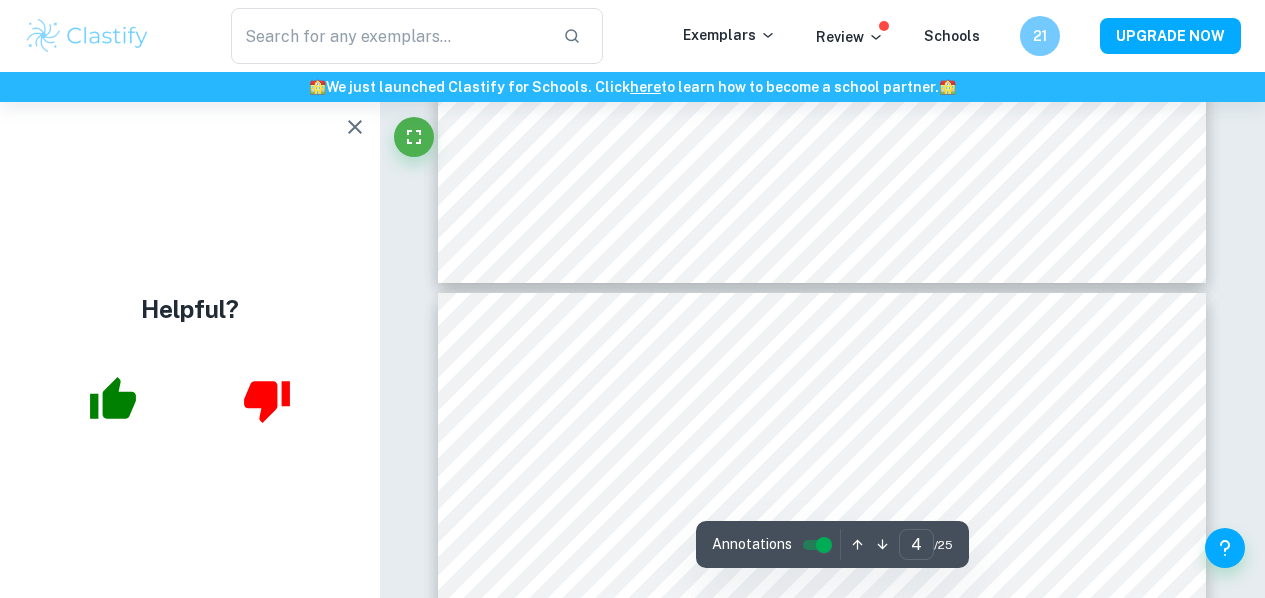 type on "3" 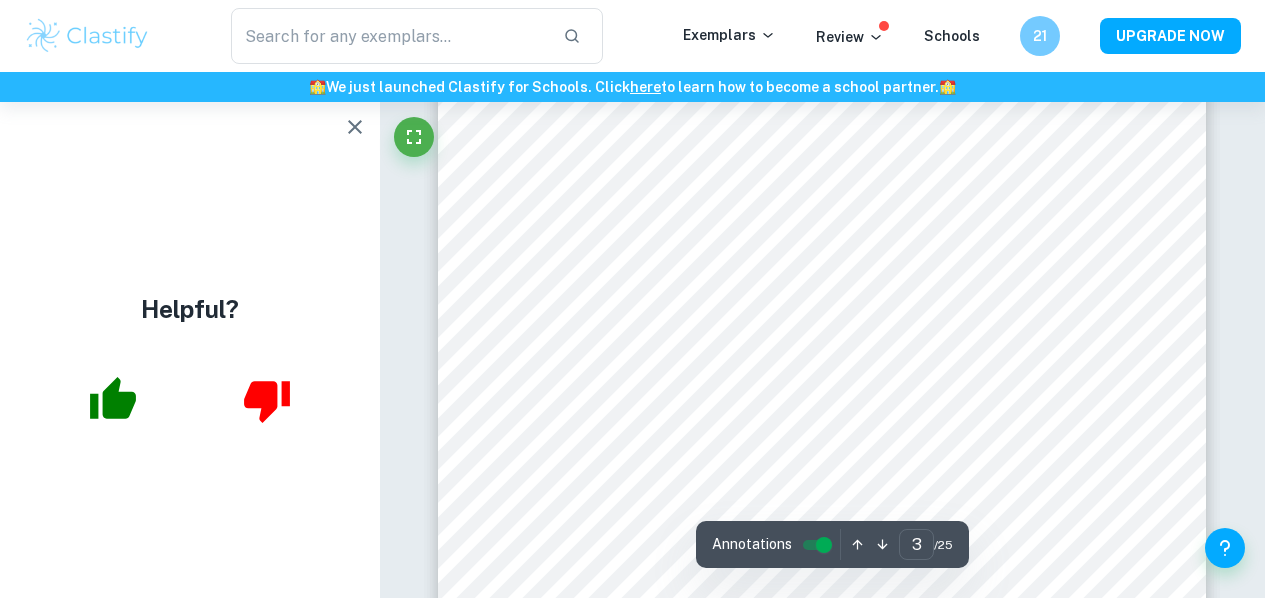 scroll, scrollTop: 2807, scrollLeft: 0, axis: vertical 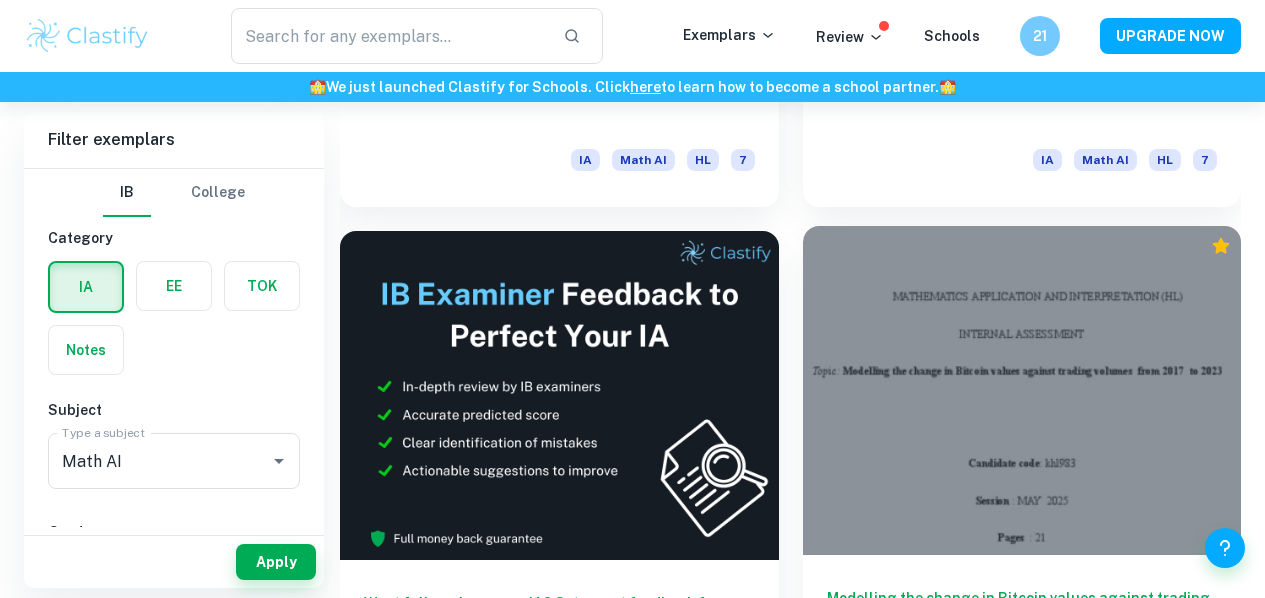 click on "Modelling the change in Bitcoin values against trading volumes from 2017 to 2023 IA Math AI HL 7" at bounding box center (1022, 645) 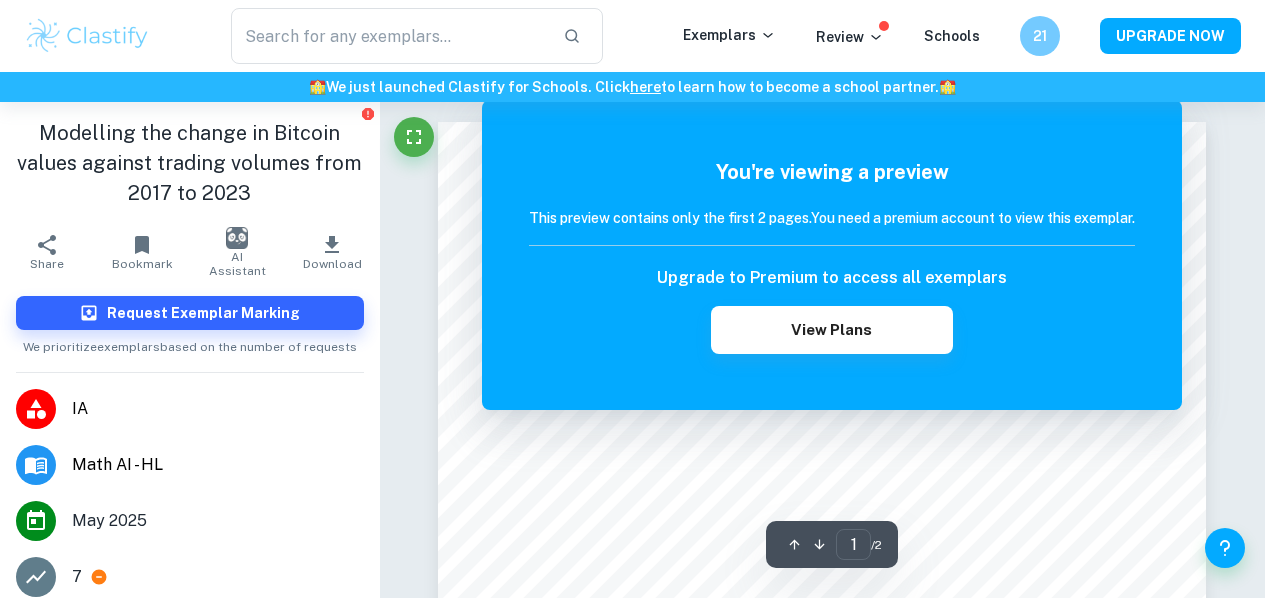 scroll, scrollTop: 100, scrollLeft: 0, axis: vertical 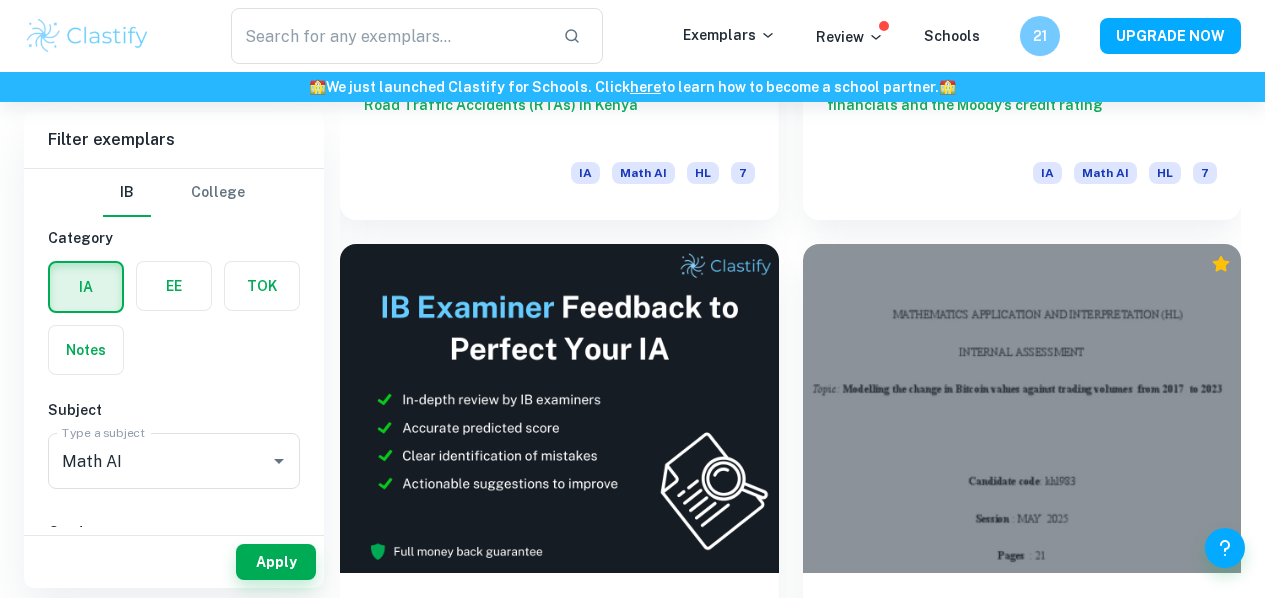 click on "Max Verstappen vs Charles Leclerc at the corner in the F1 circuit" at bounding box center (1022, 1166) 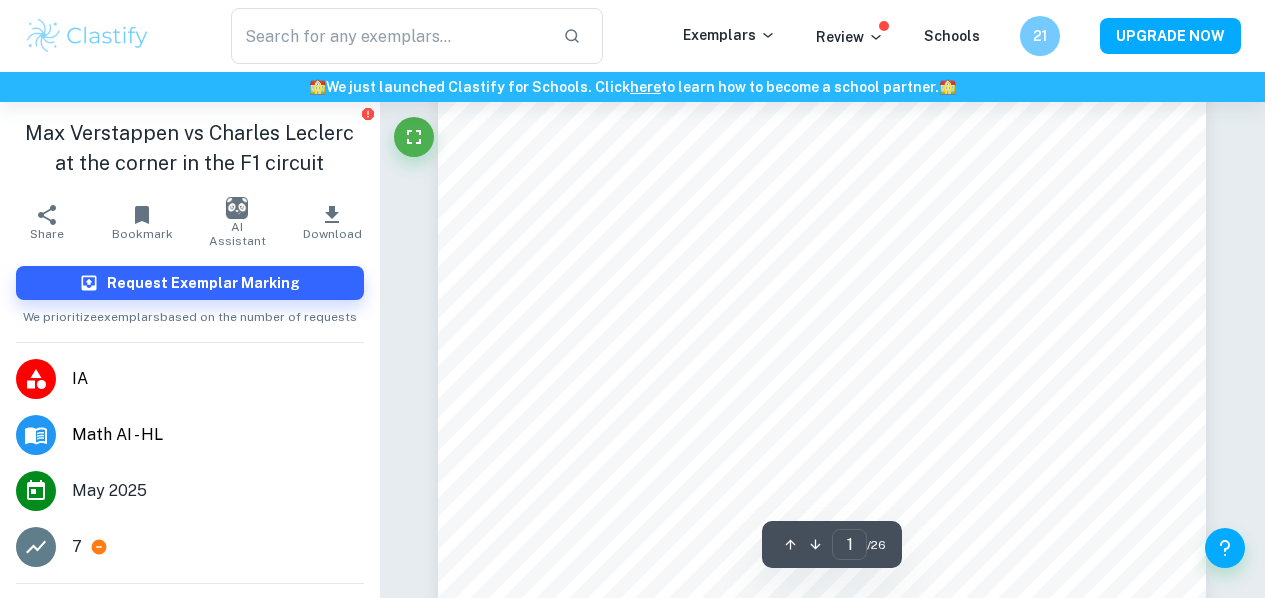 scroll, scrollTop: 597, scrollLeft: 0, axis: vertical 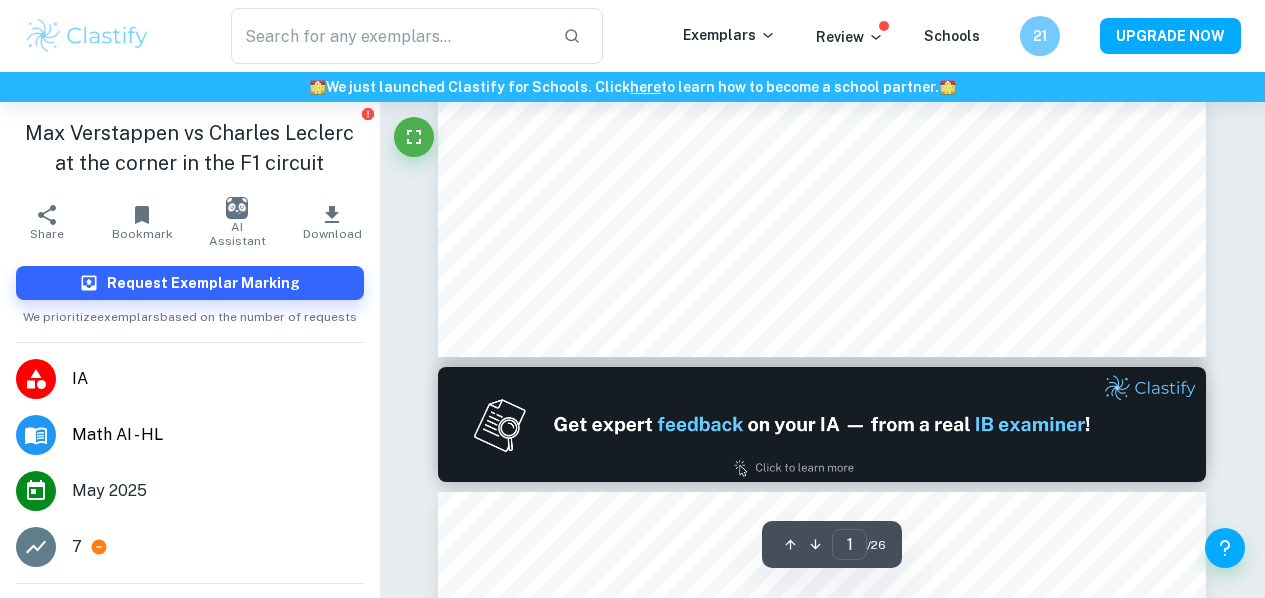 type on "2" 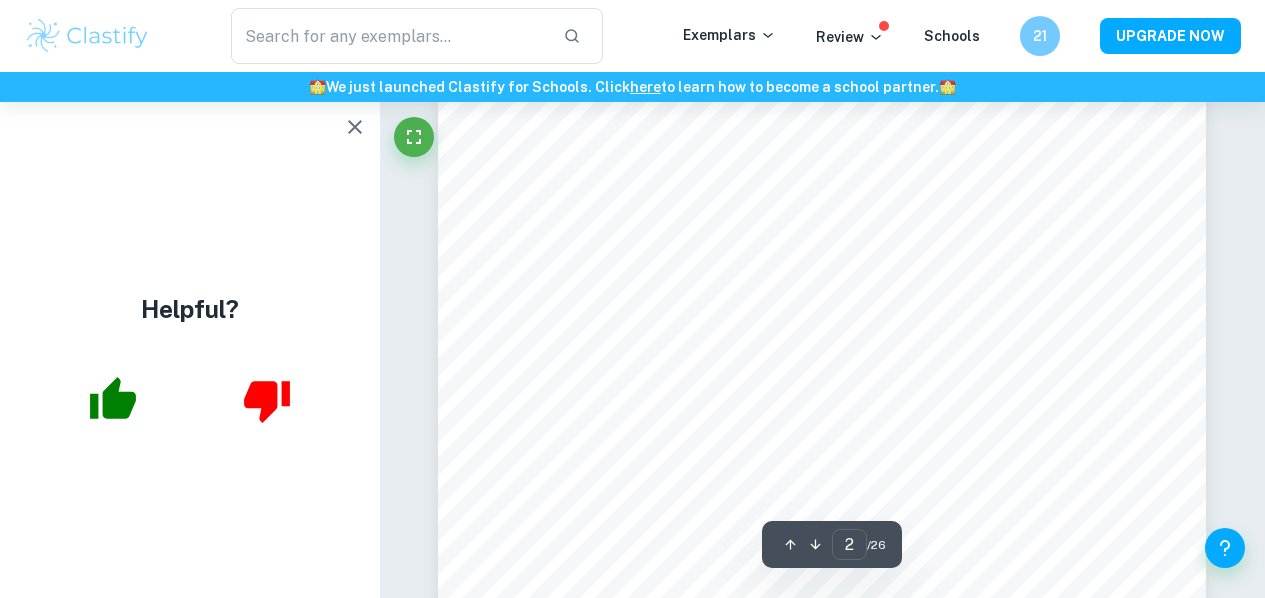 scroll, scrollTop: 1768, scrollLeft: 0, axis: vertical 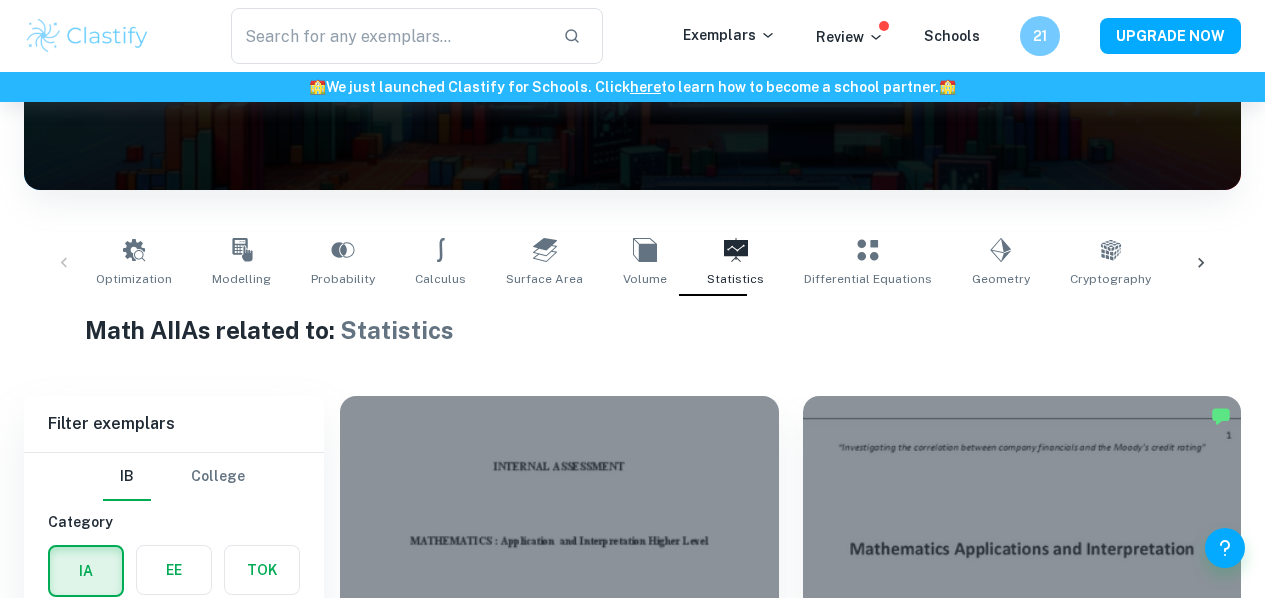 click on "Optimization Modelling Probability Calculus Surface Area Volume Statistics Differential Equations Geometry Cryptography Algebra Trigonometry Complex Numbers Kinematics Functions Correlation" at bounding box center (632, 263) 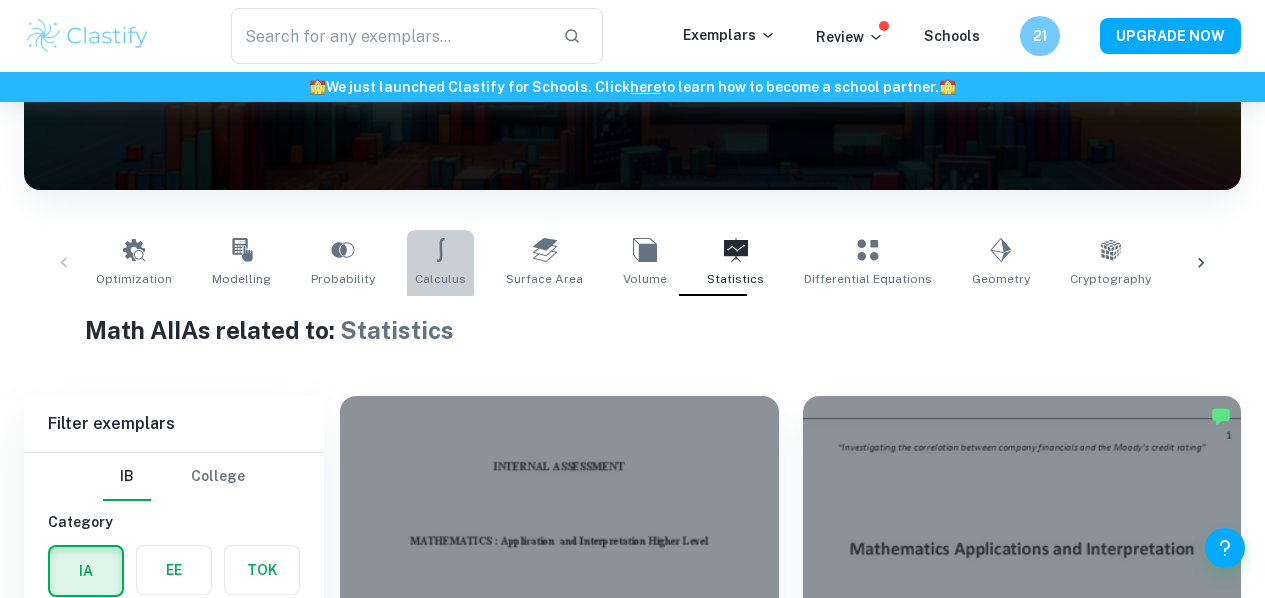 click 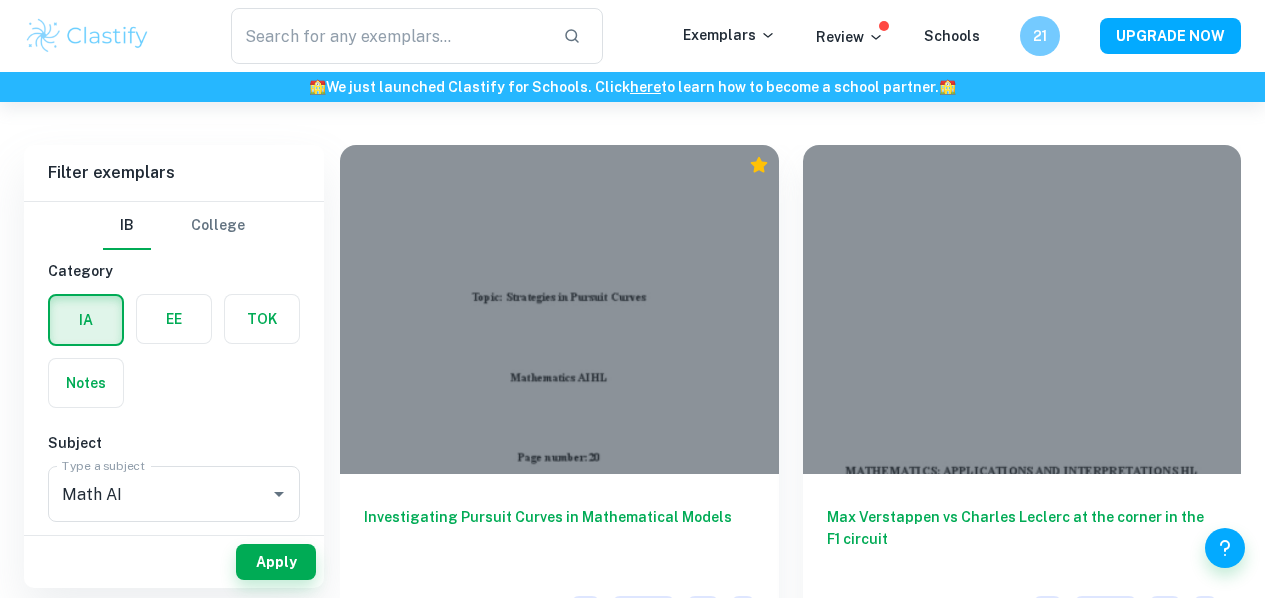 scroll, scrollTop: 541, scrollLeft: 0, axis: vertical 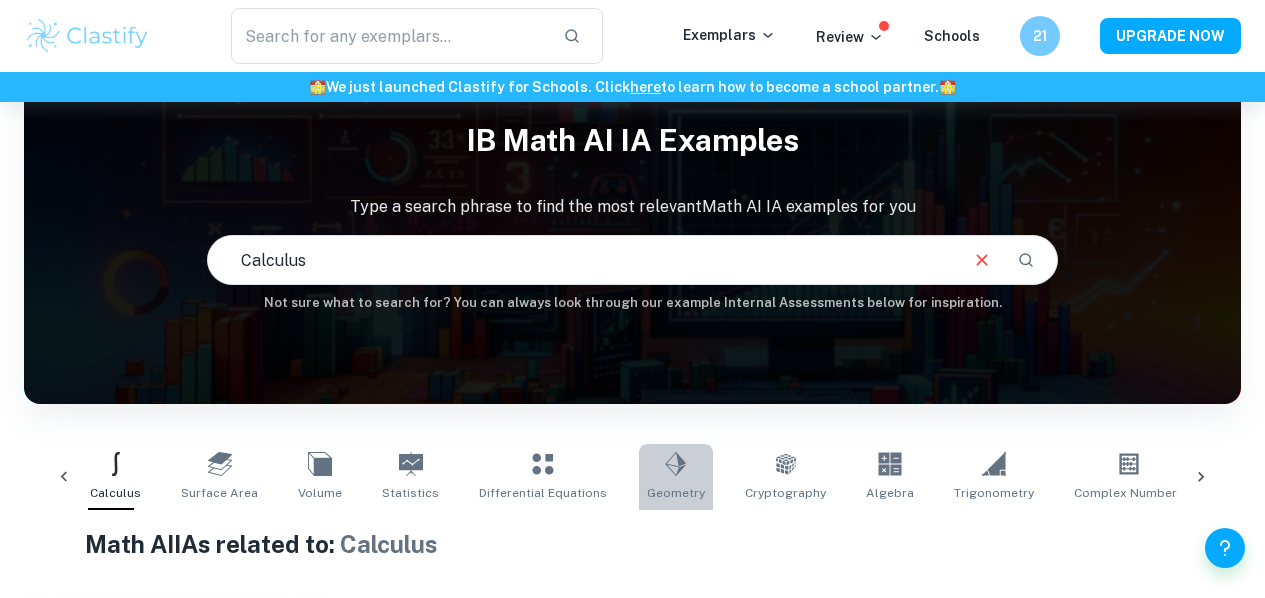 click 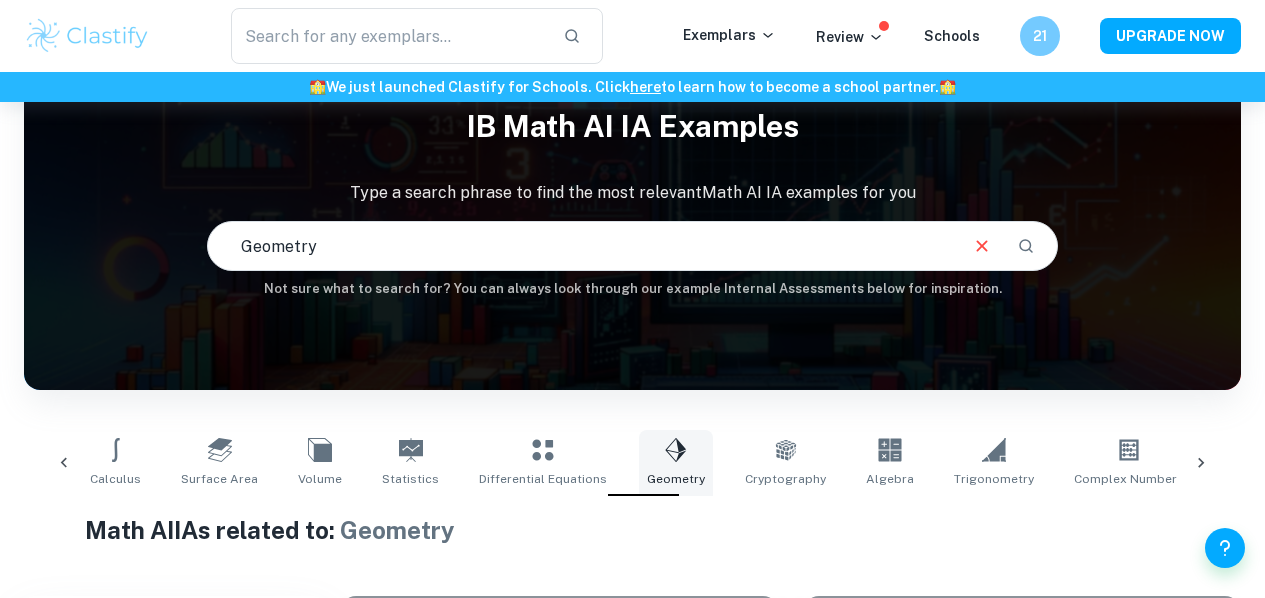 scroll, scrollTop: 49, scrollLeft: 0, axis: vertical 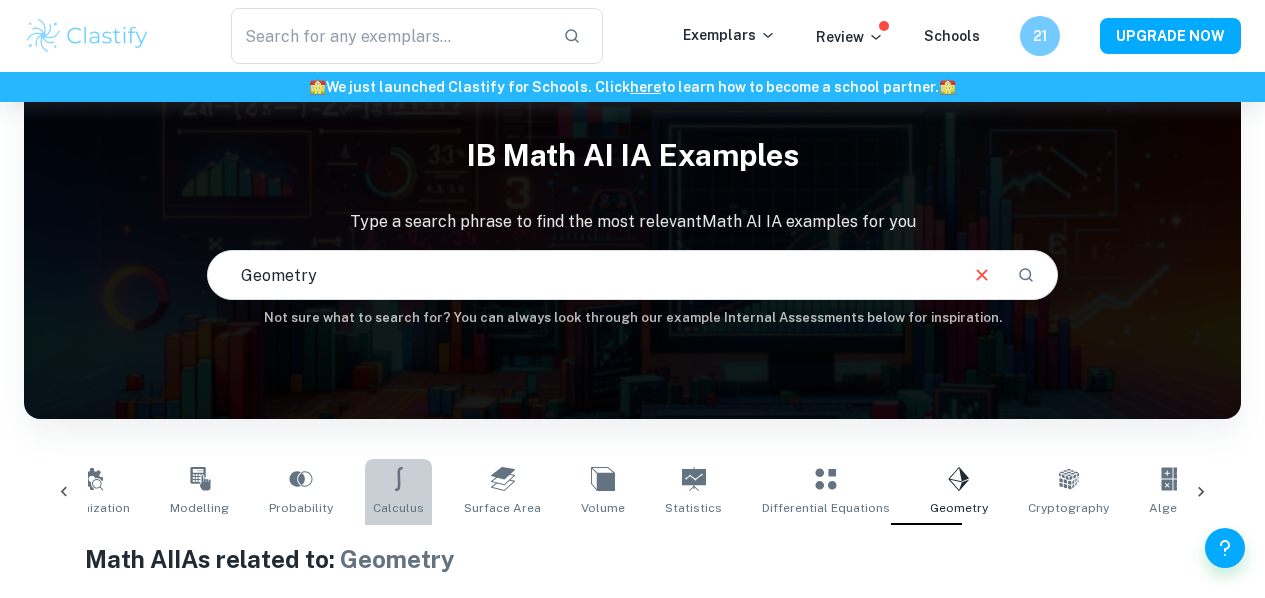click on "Calculus" at bounding box center (398, 492) 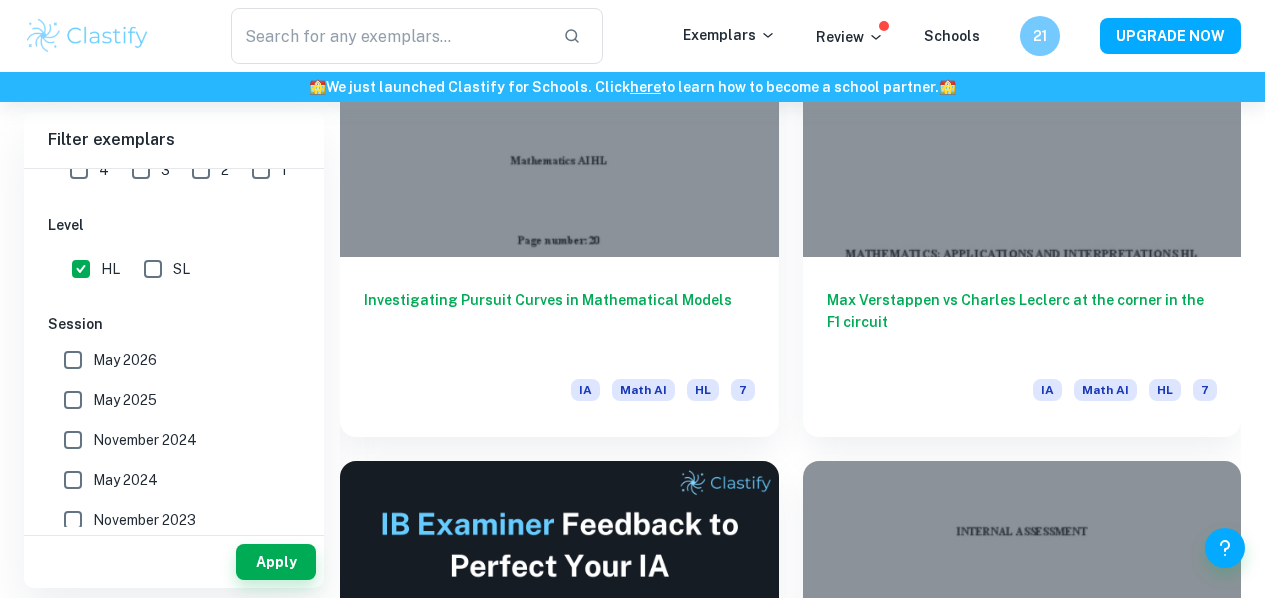 scroll, scrollTop: 752, scrollLeft: 0, axis: vertical 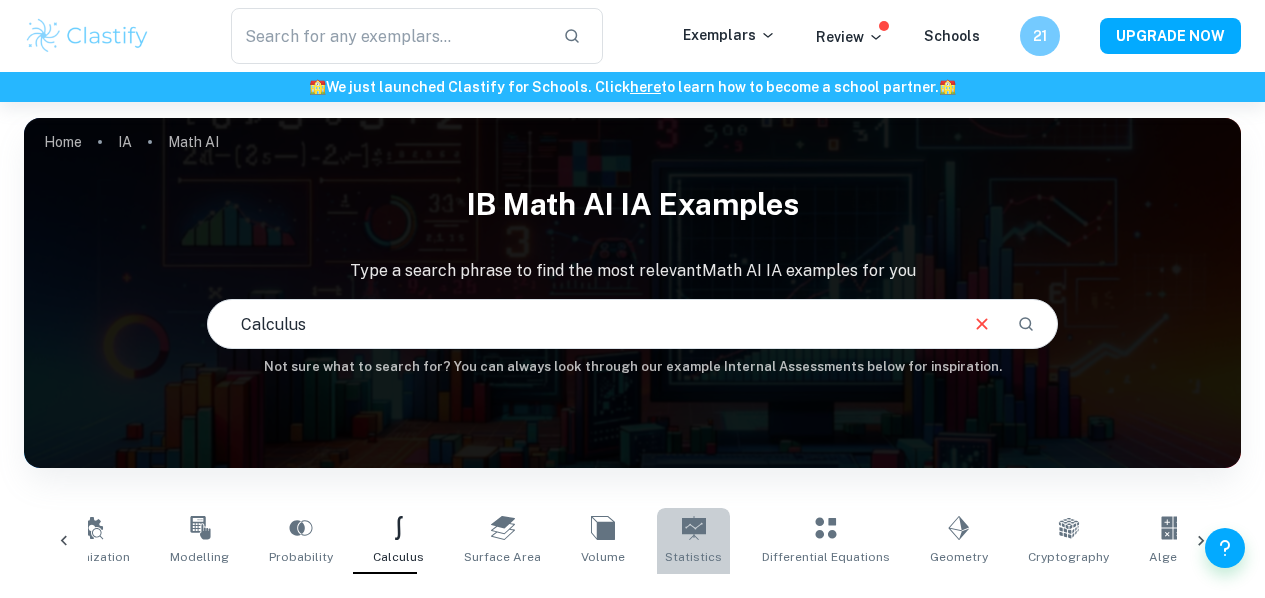click on "Statistics" at bounding box center (693, 541) 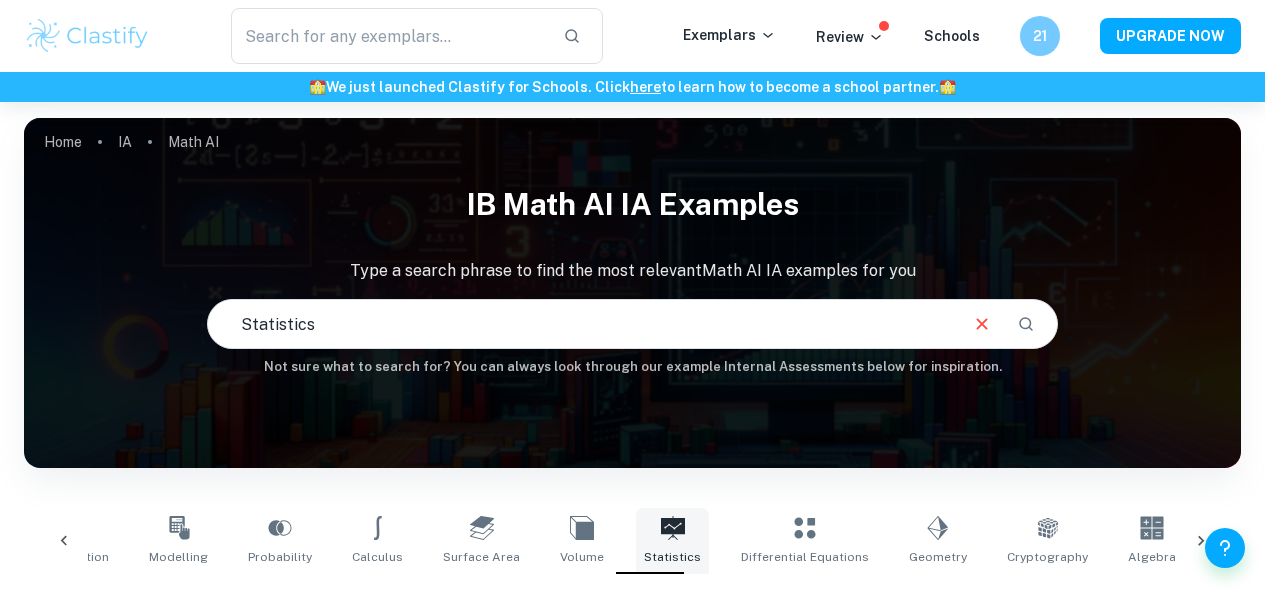 scroll, scrollTop: 0, scrollLeft: 62, axis: horizontal 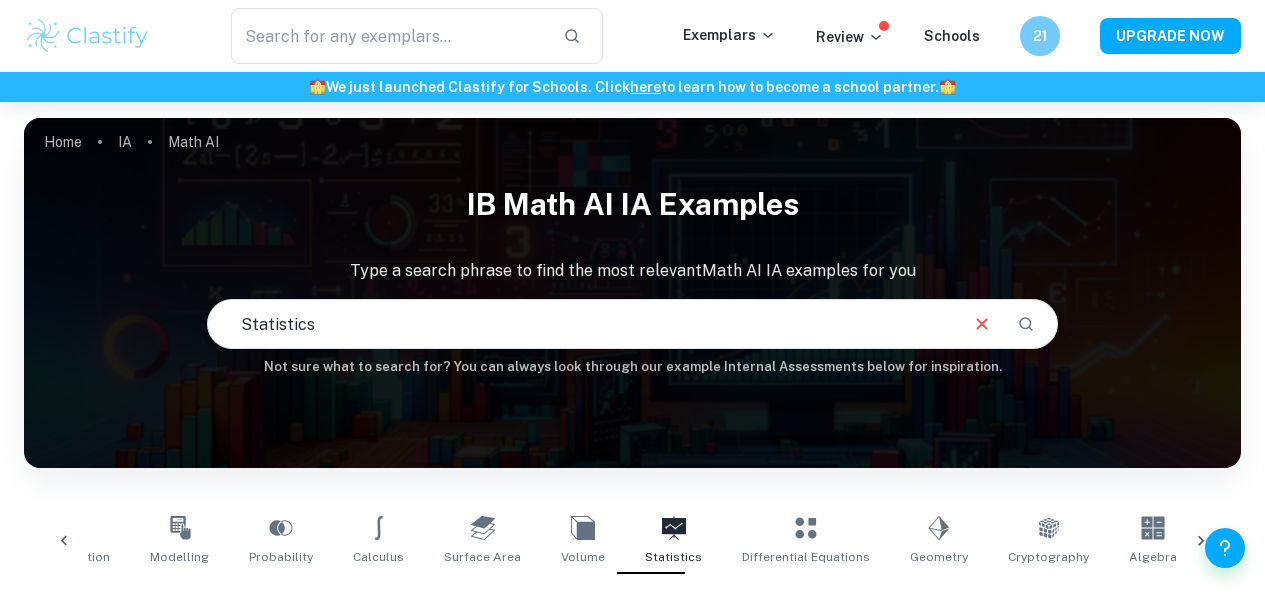 click on "Optimization Modelling Probability Calculus Surface Area Volume Statistics Differential Equations Geometry Cryptography Algebra Trigonometry Complex Numbers Kinematics Functions Correlation" at bounding box center [632, 541] 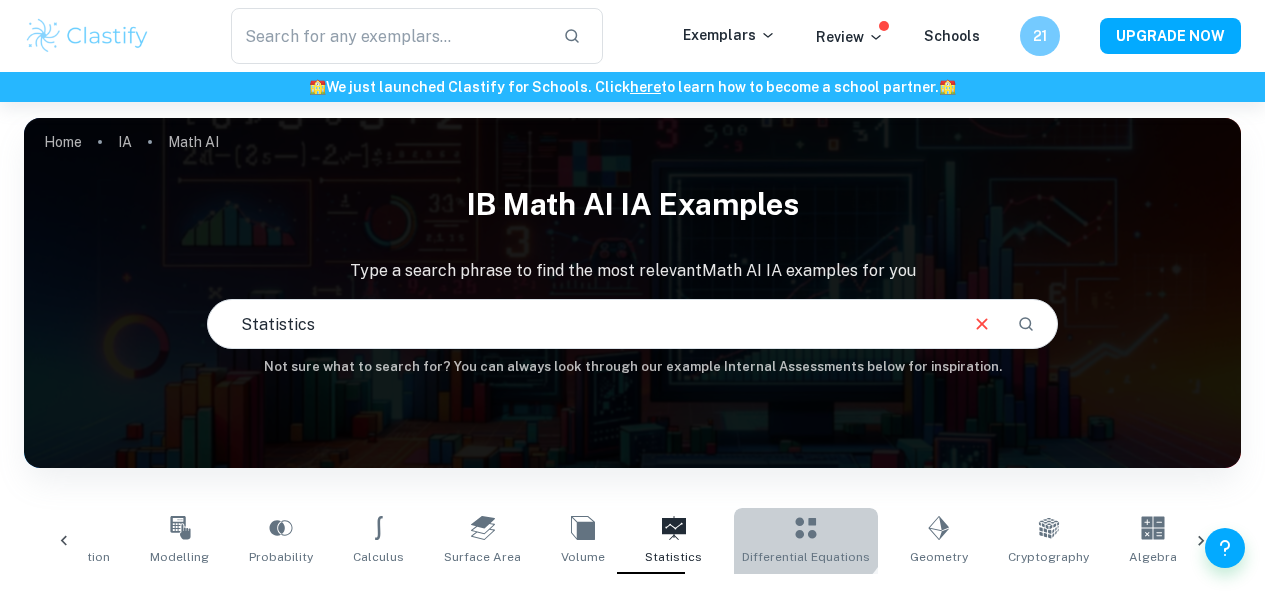 click on "Differential Equations" at bounding box center [806, 541] 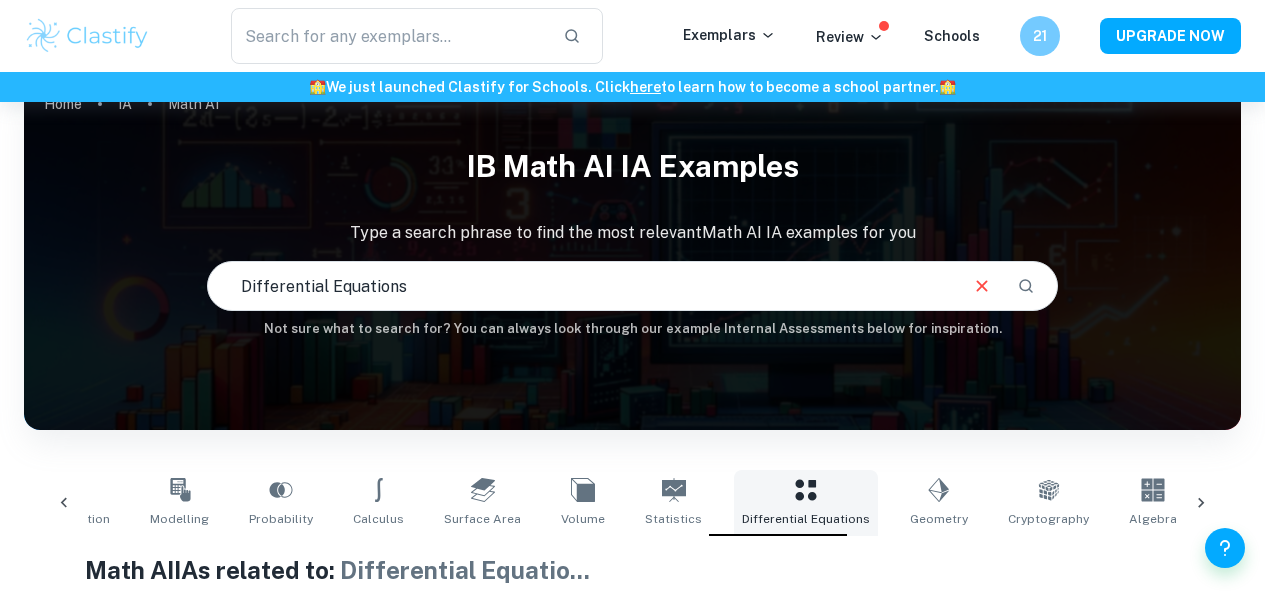 scroll, scrollTop: 0, scrollLeft: 0, axis: both 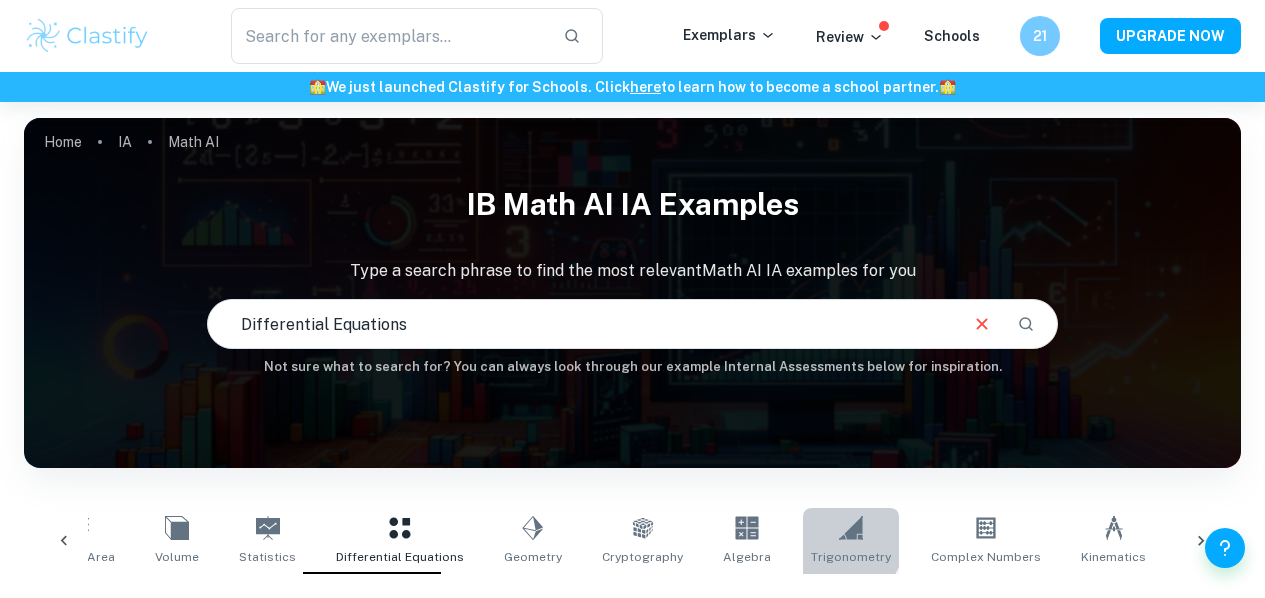 click on "Trigonometry" at bounding box center [851, 541] 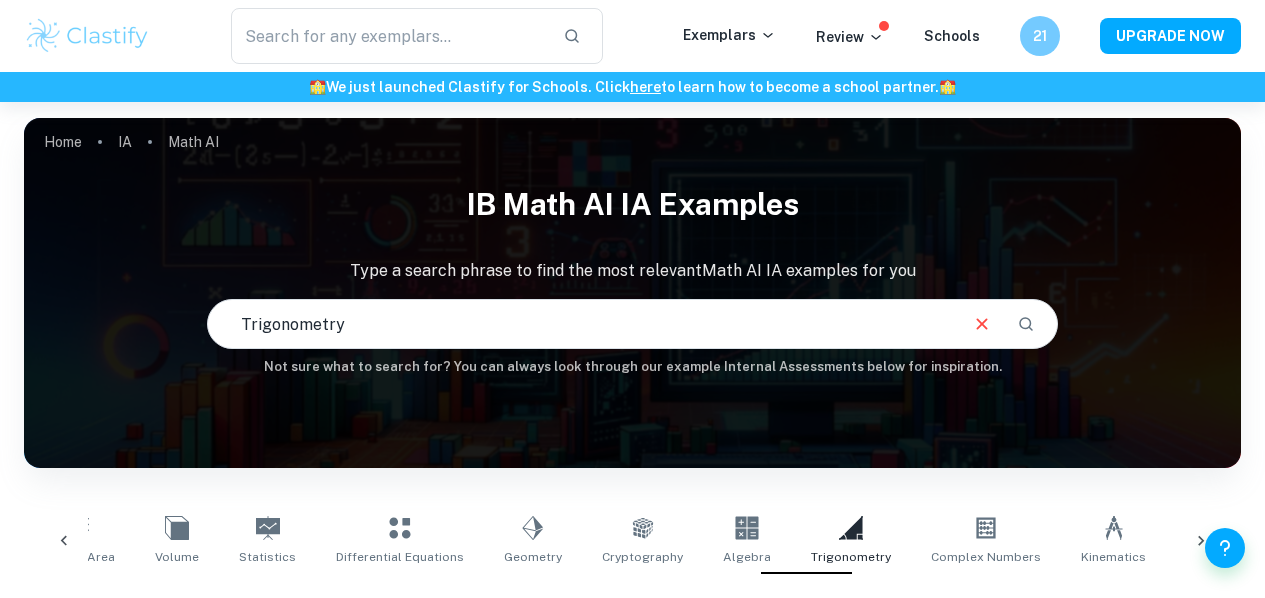 scroll, scrollTop: 3, scrollLeft: 0, axis: vertical 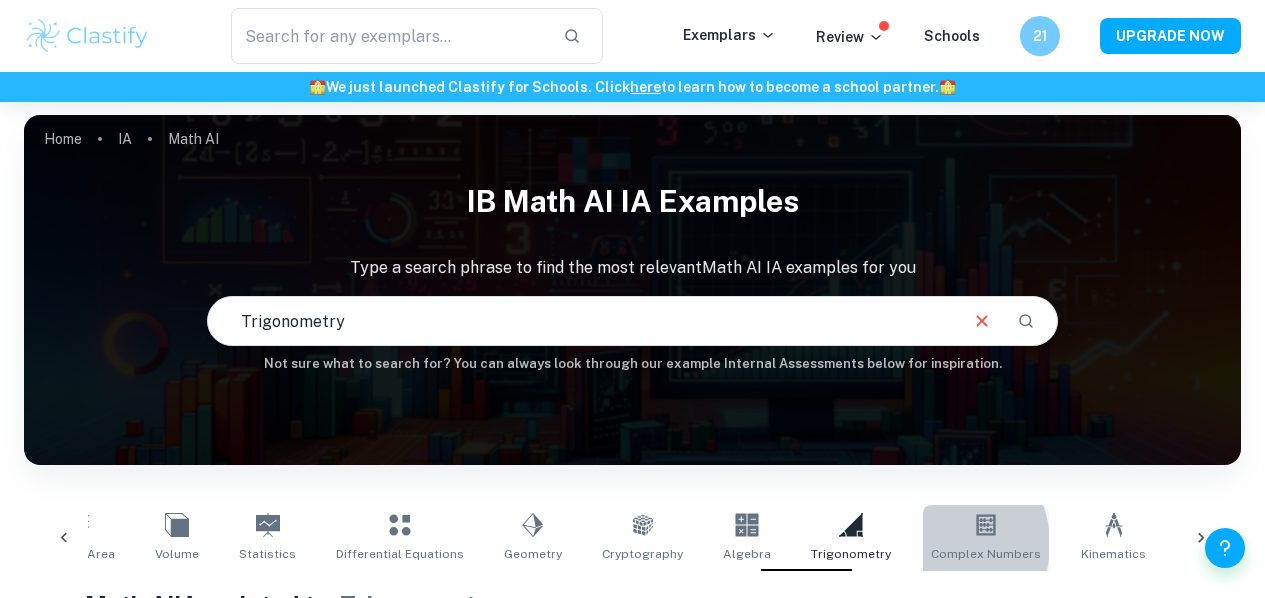 click on "Complex Numbers" at bounding box center (986, 538) 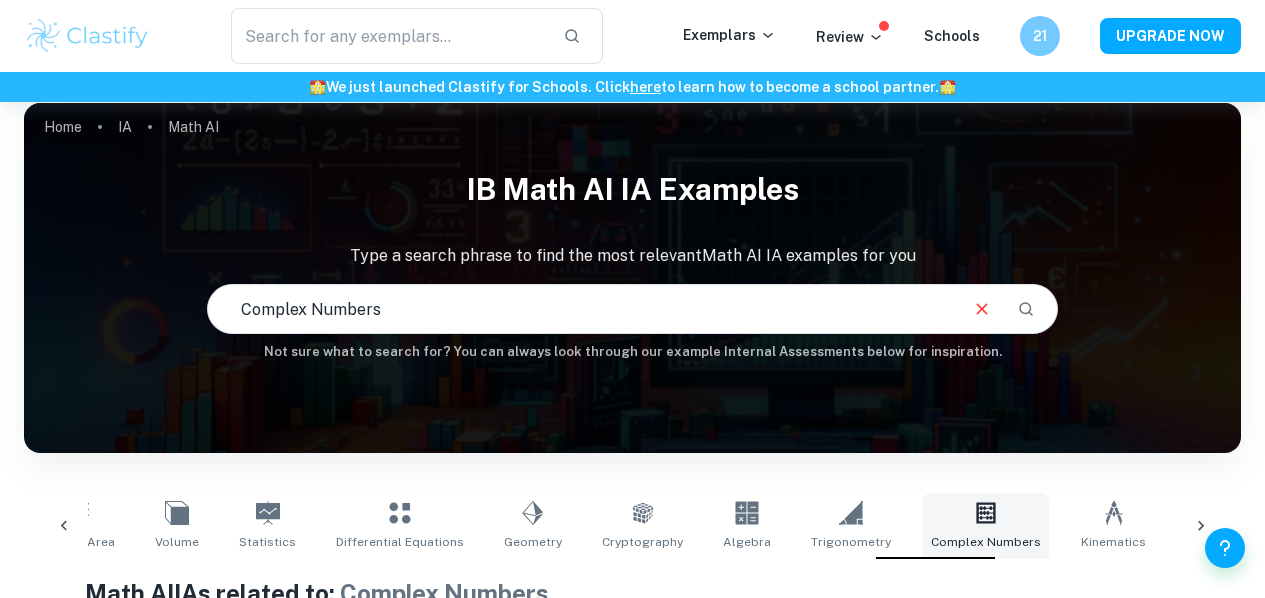 scroll, scrollTop: 0, scrollLeft: 0, axis: both 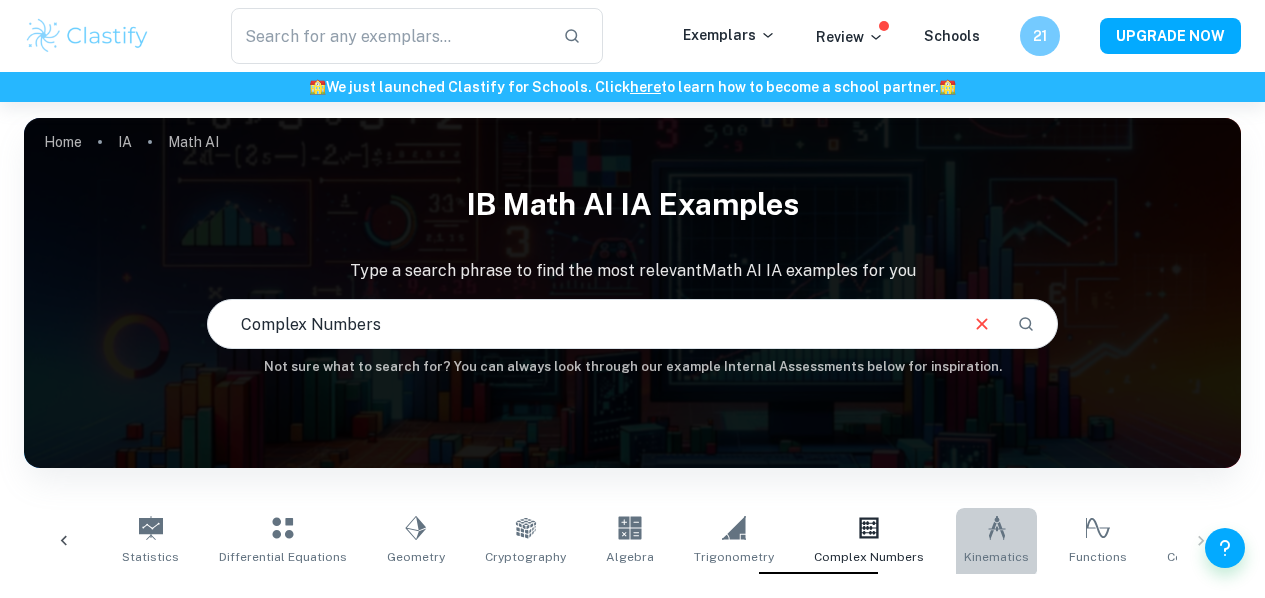 click on "Kinematics" at bounding box center (996, 541) 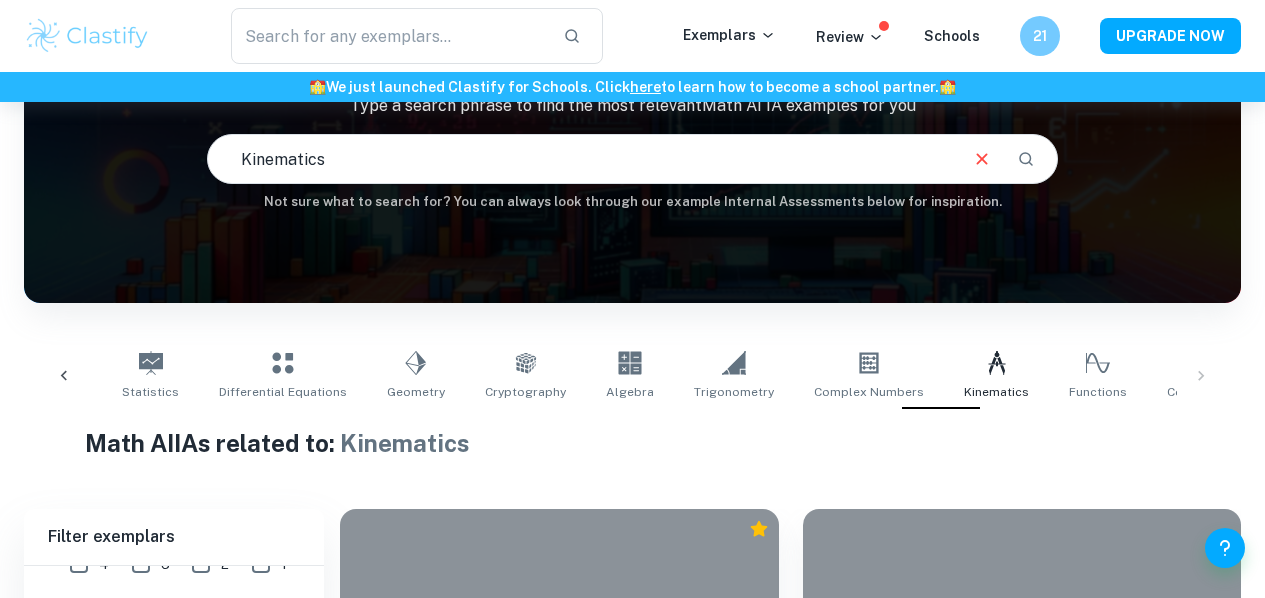 scroll 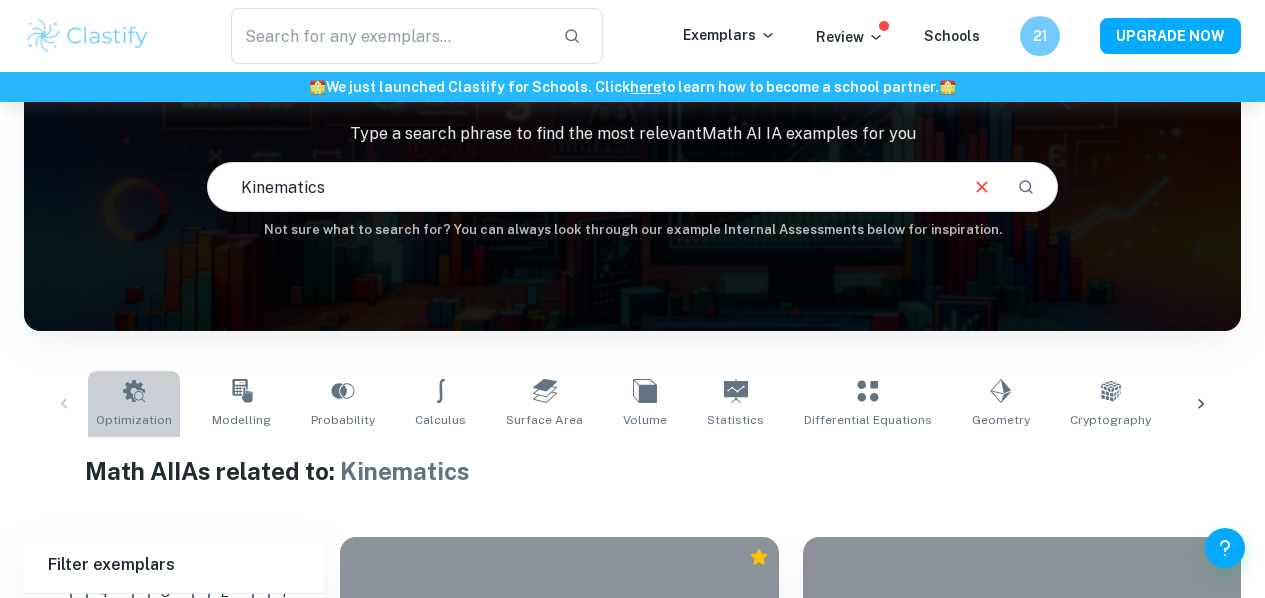 click on "Optimization" at bounding box center [134, 404] 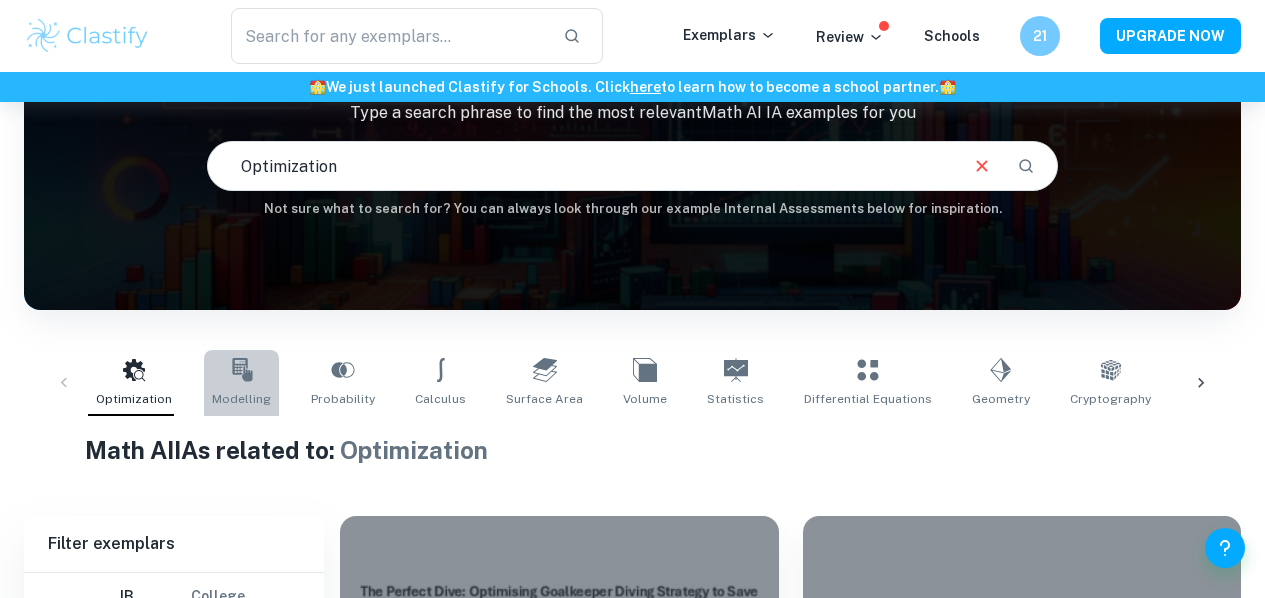 click on "Modelling" at bounding box center (241, 383) 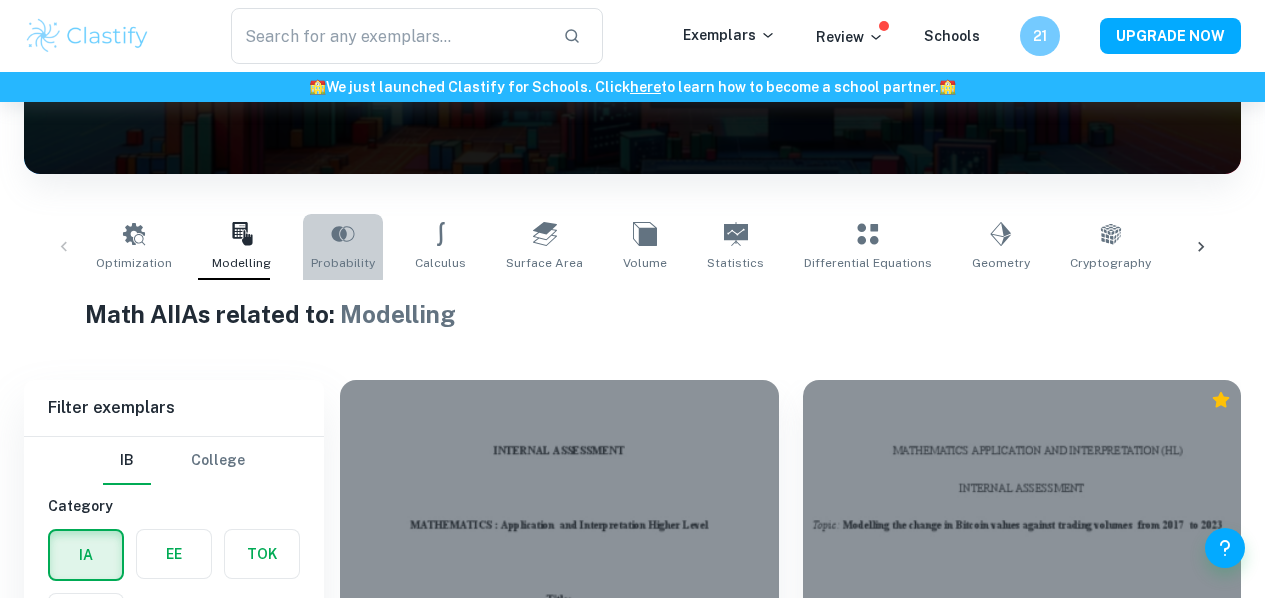 click on "Probability" at bounding box center [343, 247] 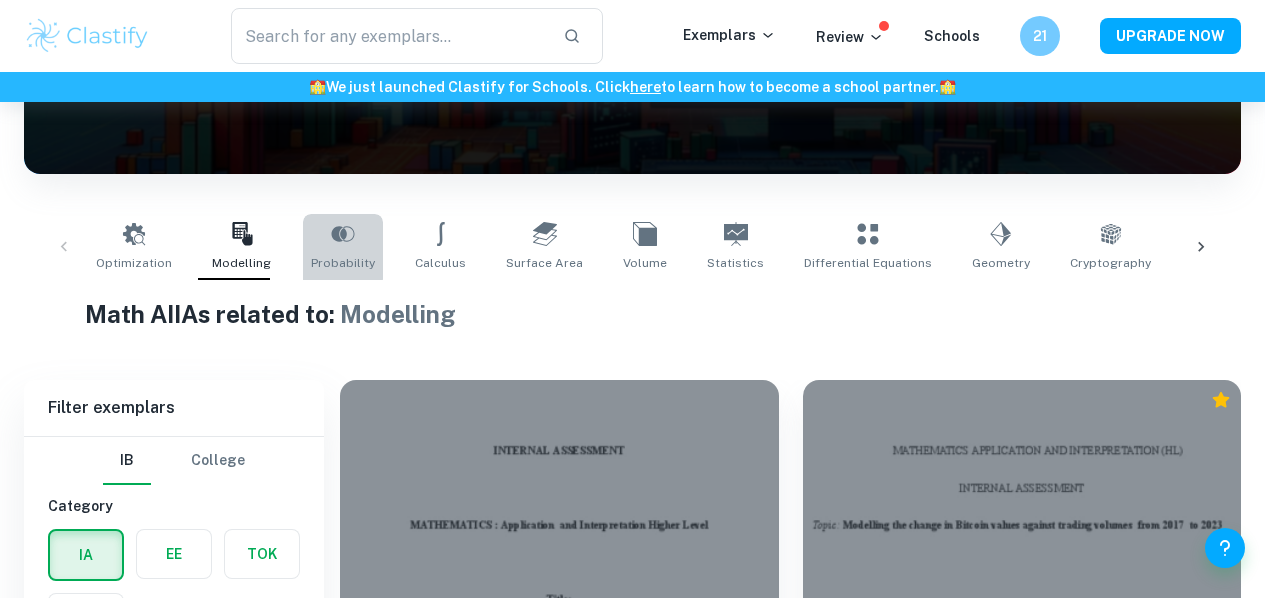 type on "Probability" 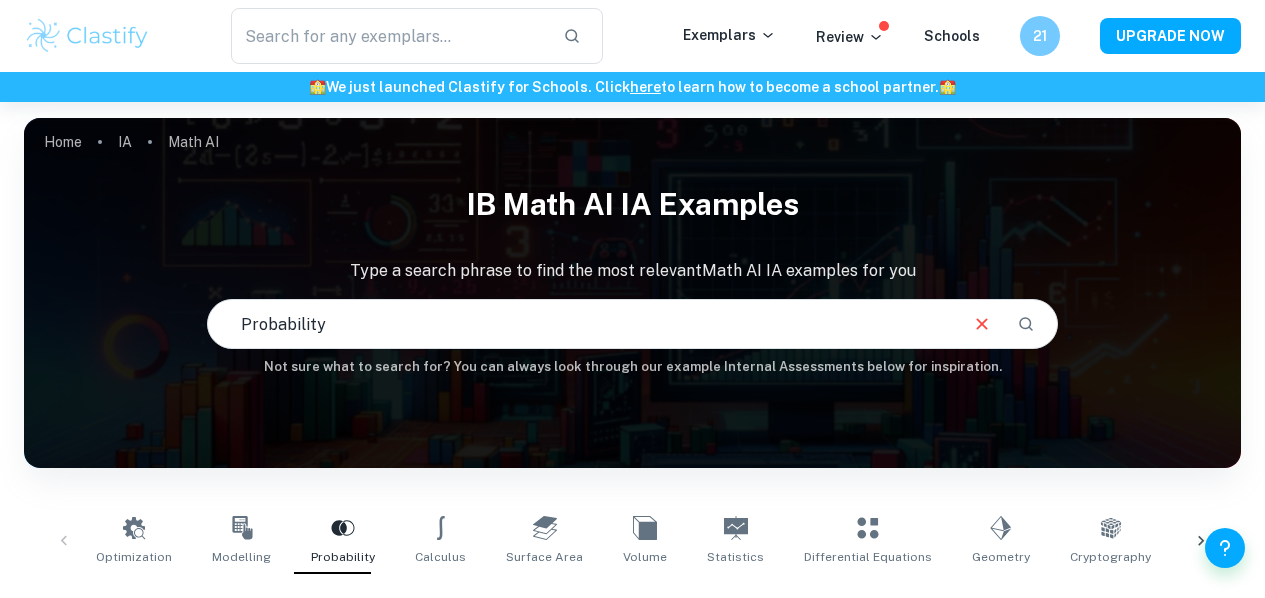 click on "​ Exemplars Review Schools 21 UPGRADE NOW" at bounding box center [632, 36] 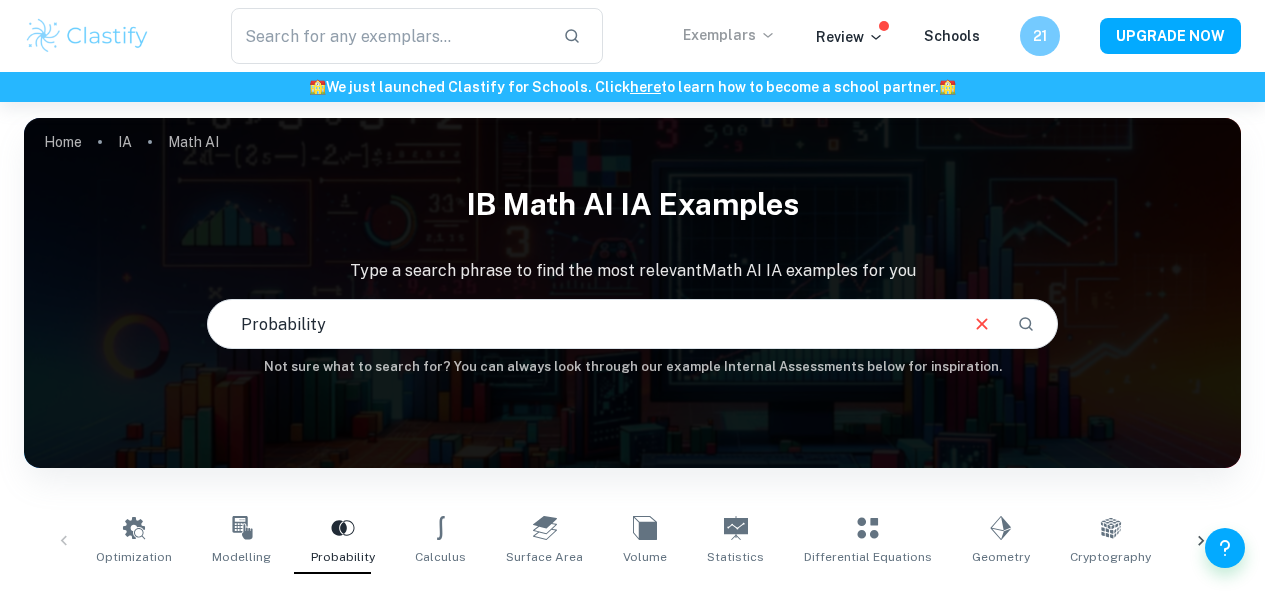 click 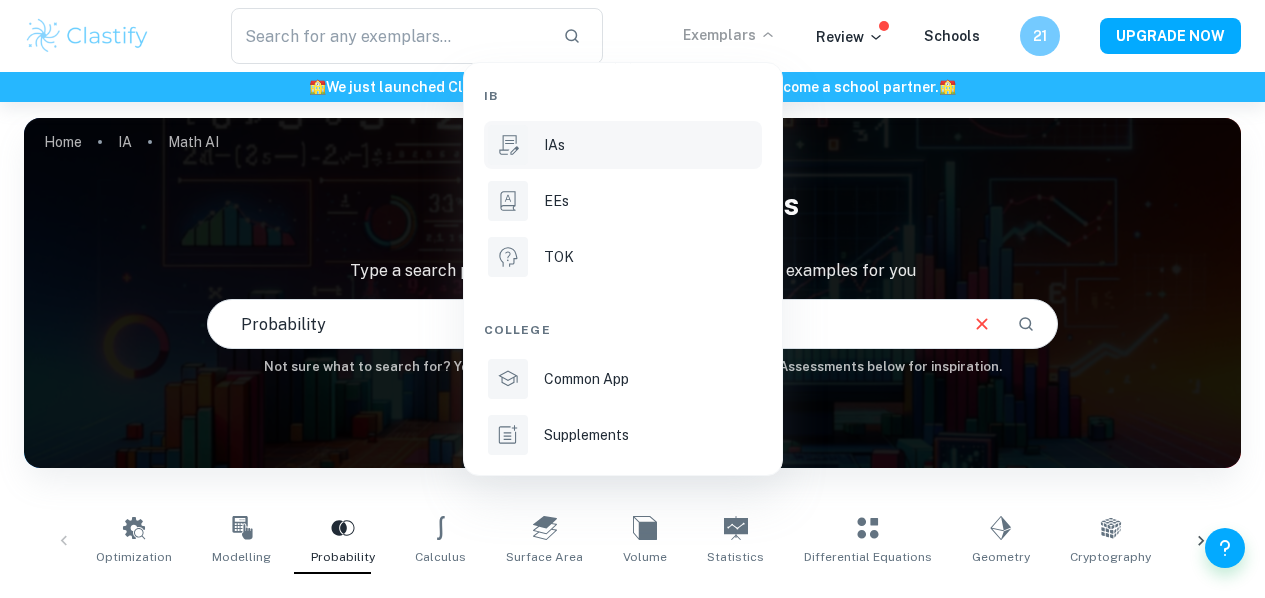 click on "IAs" at bounding box center (651, 145) 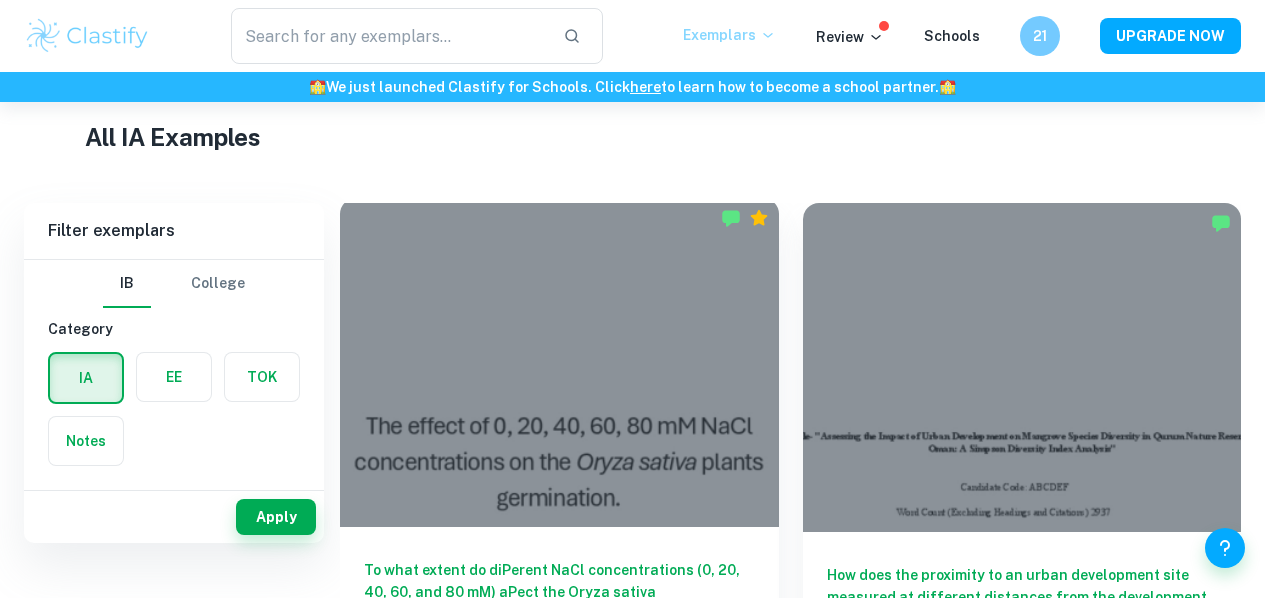 scroll, scrollTop: 216, scrollLeft: 0, axis: vertical 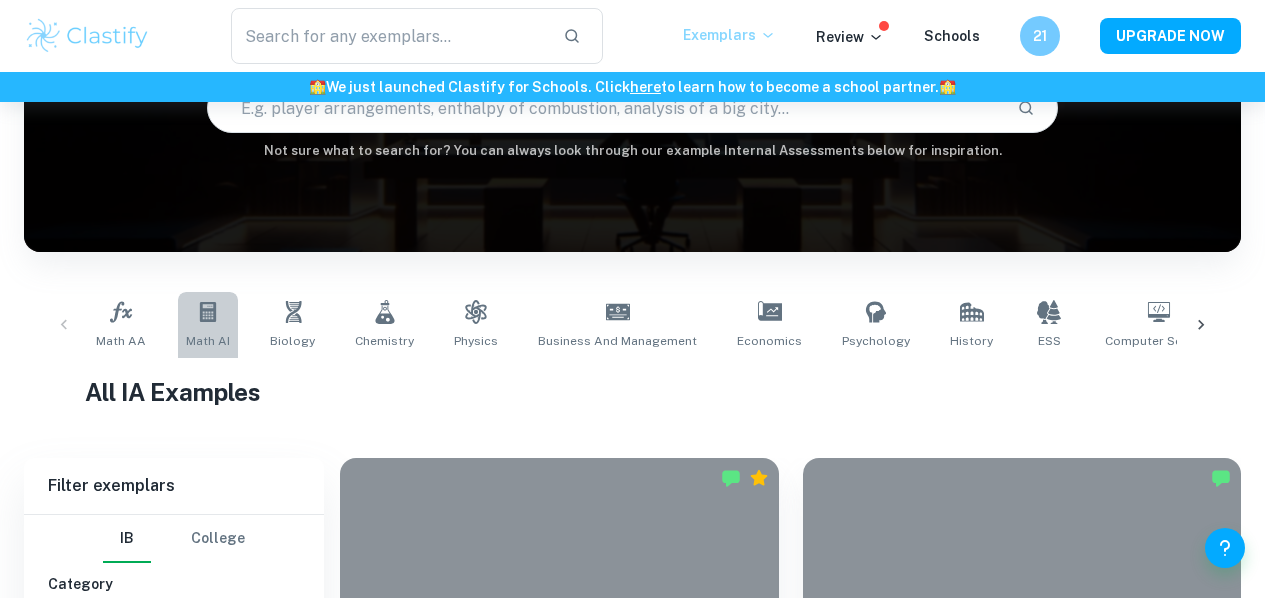 click on "Math AI" at bounding box center [208, 325] 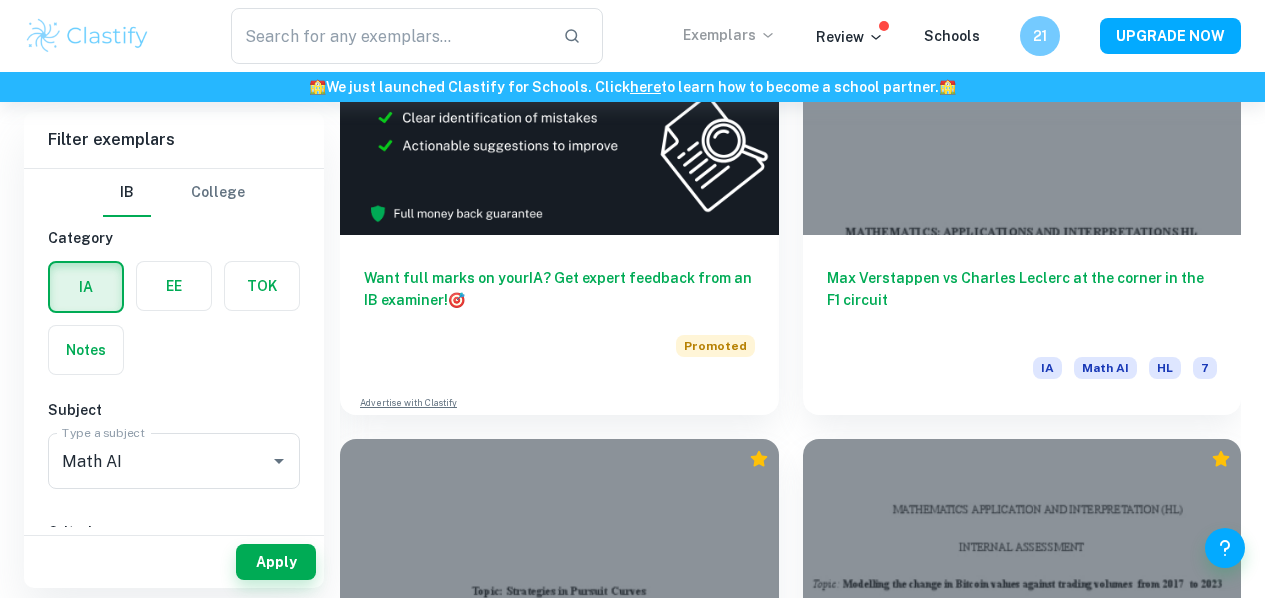 scroll, scrollTop: 1303, scrollLeft: 0, axis: vertical 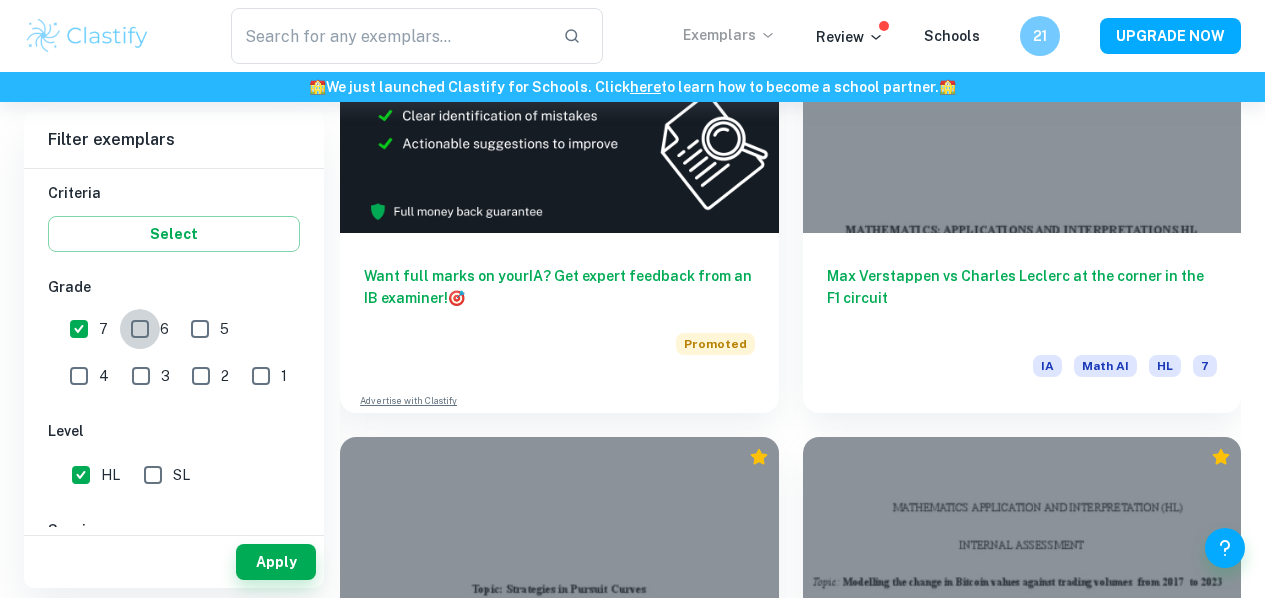 click on "6" at bounding box center (140, 329) 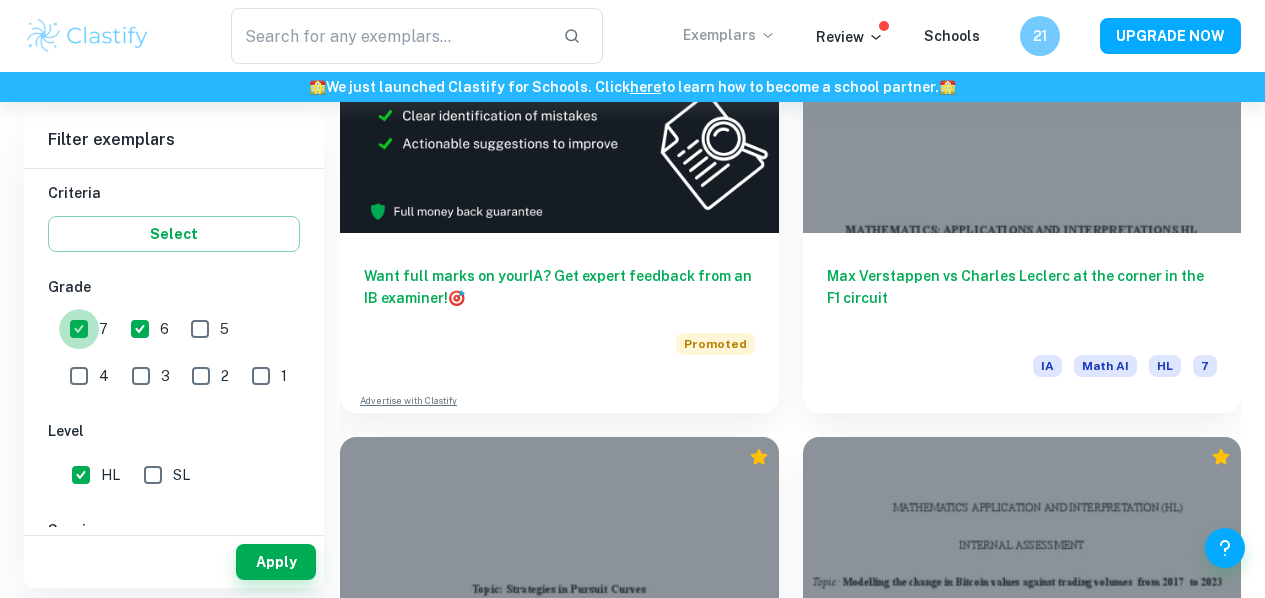 click on "7" at bounding box center [79, 329] 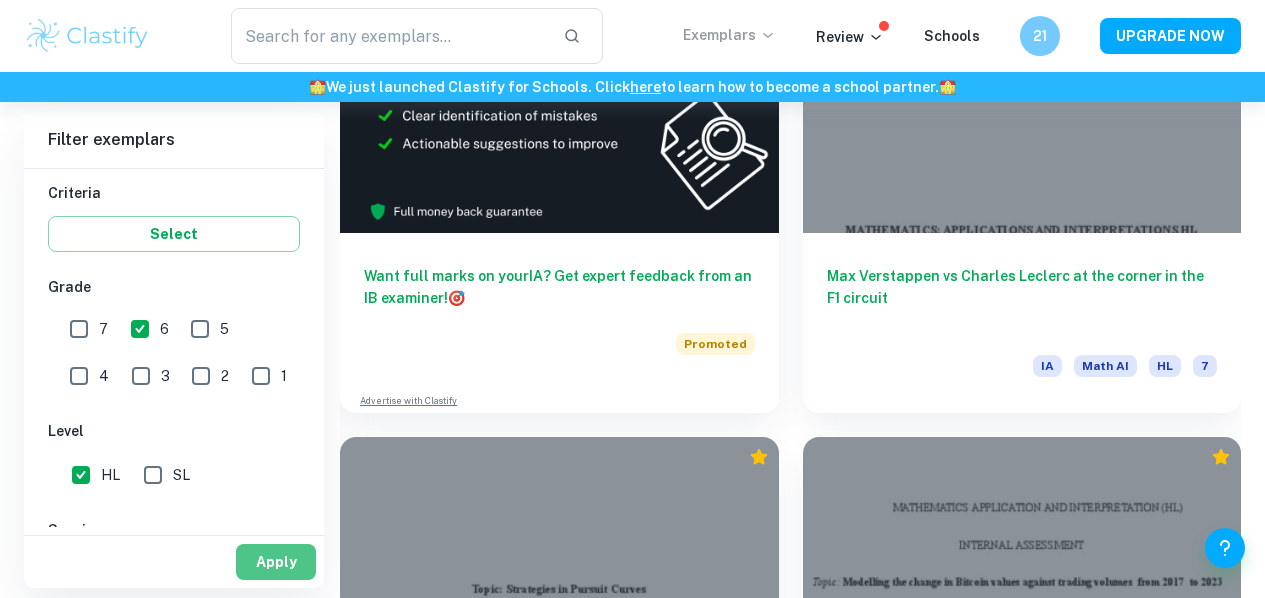 click on "Apply" at bounding box center [276, 562] 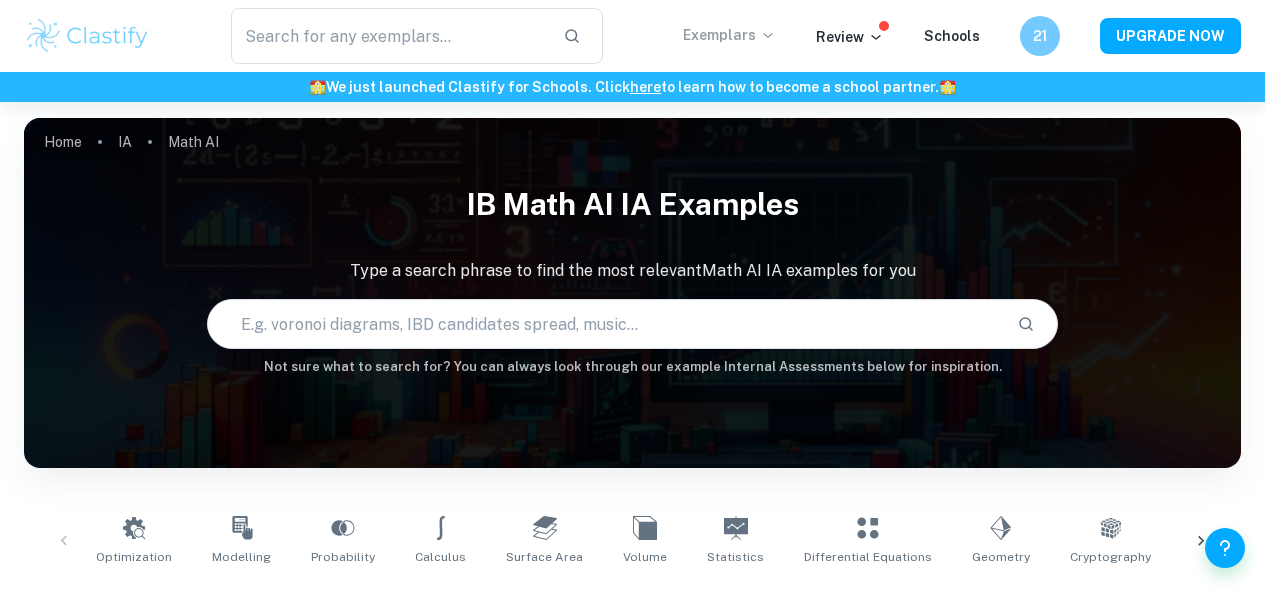scroll, scrollTop: 301, scrollLeft: 0, axis: vertical 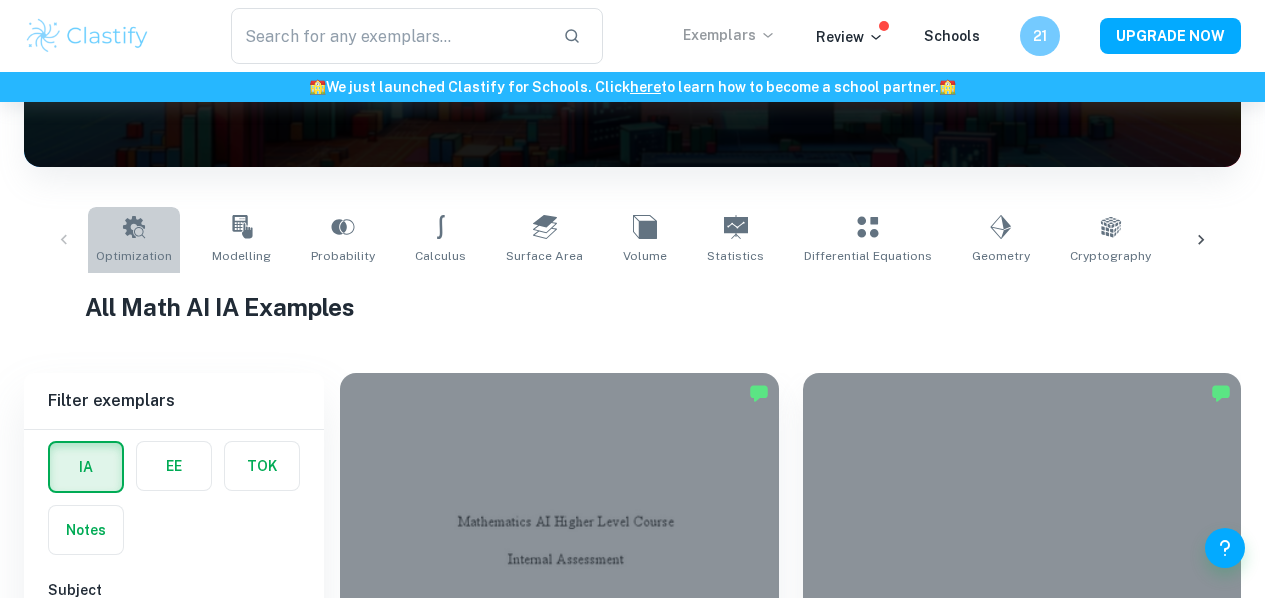 click on "Optimization" at bounding box center (134, 240) 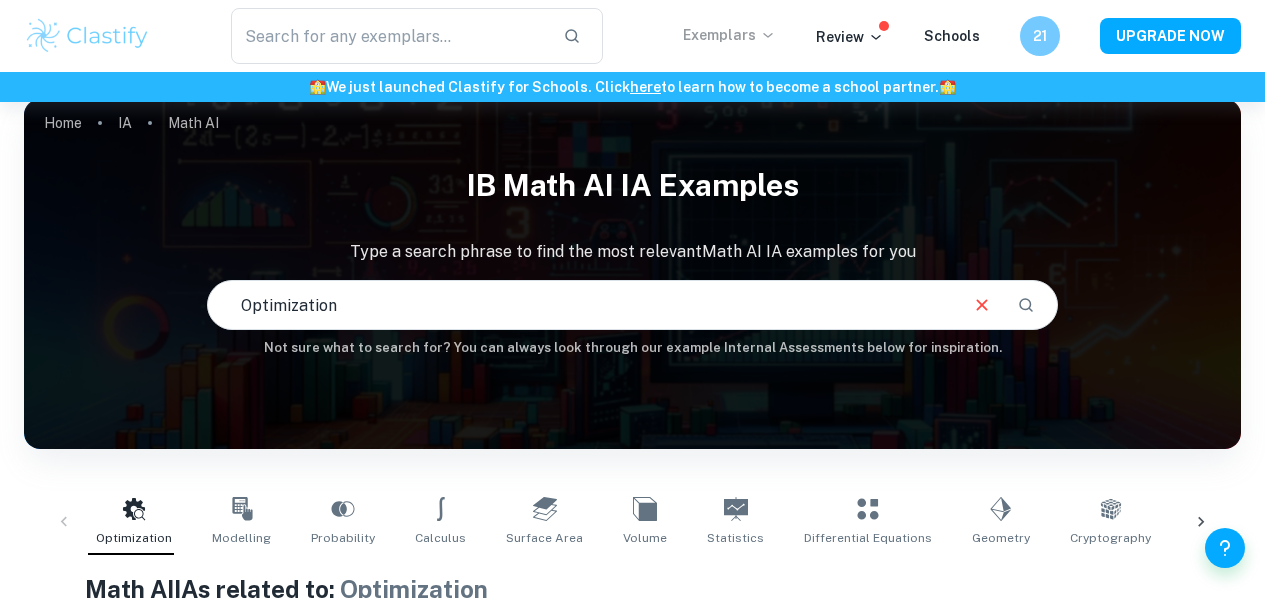 scroll, scrollTop: 0, scrollLeft: 0, axis: both 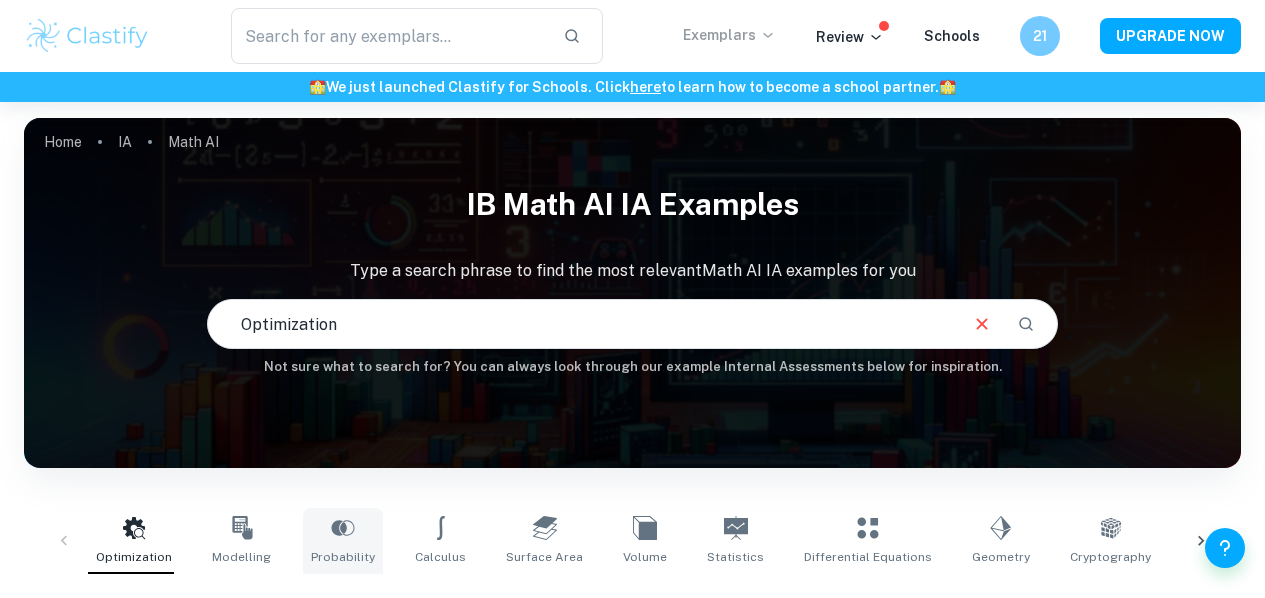 click on "Probability" at bounding box center [343, 541] 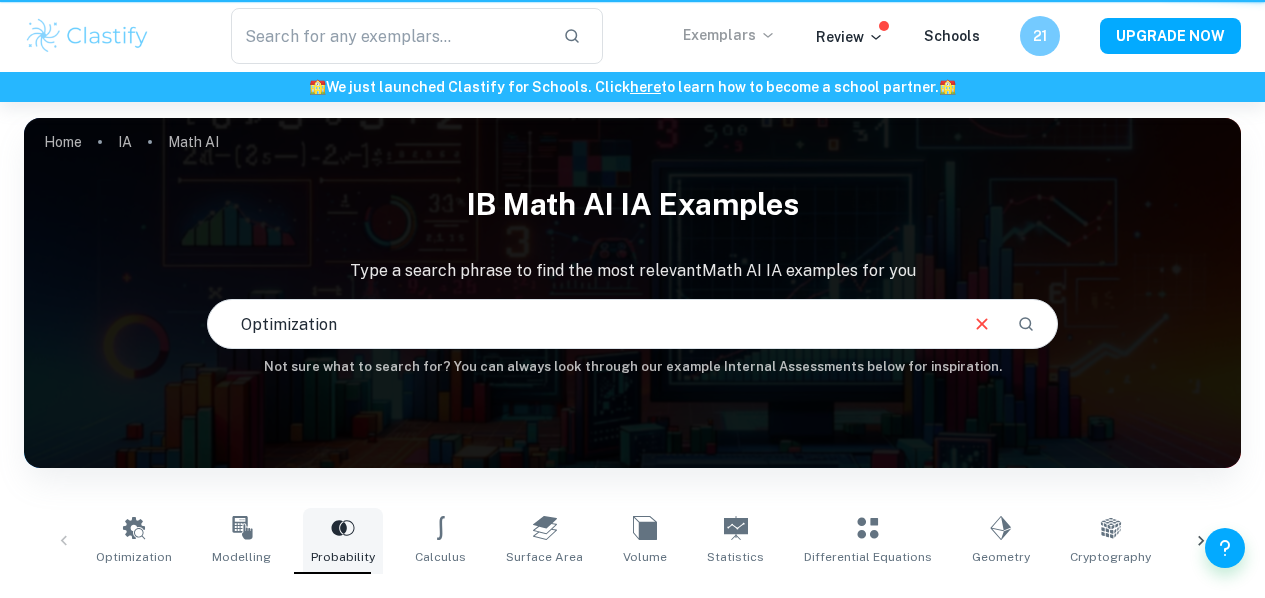 type on "Probability" 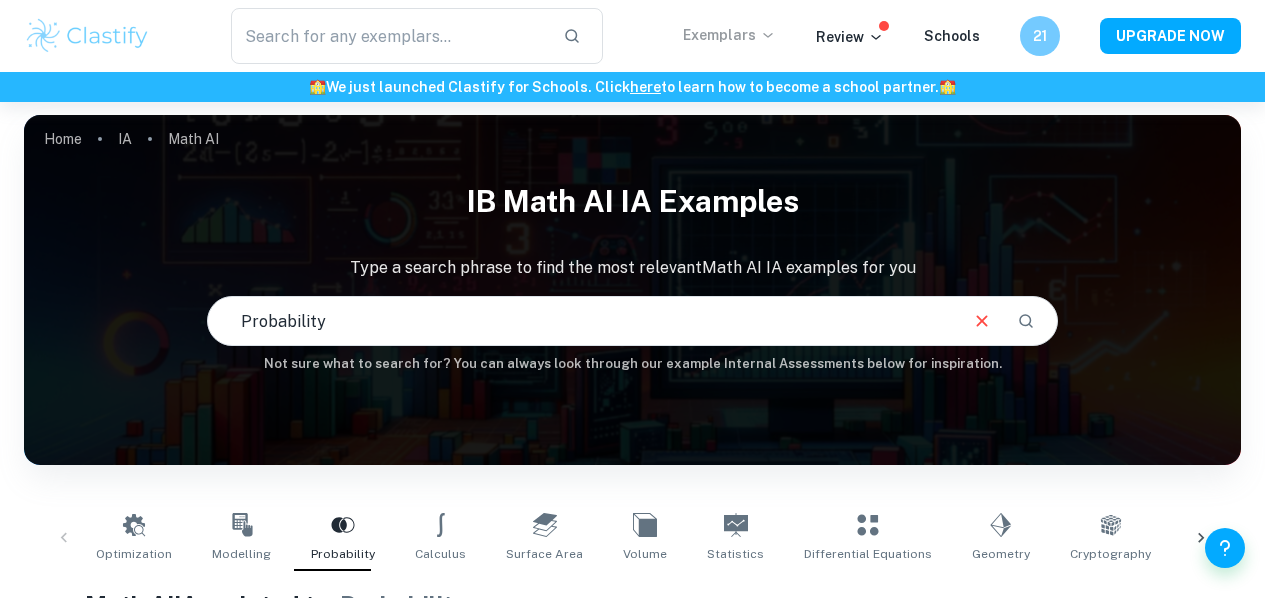 scroll, scrollTop: 0, scrollLeft: 0, axis: both 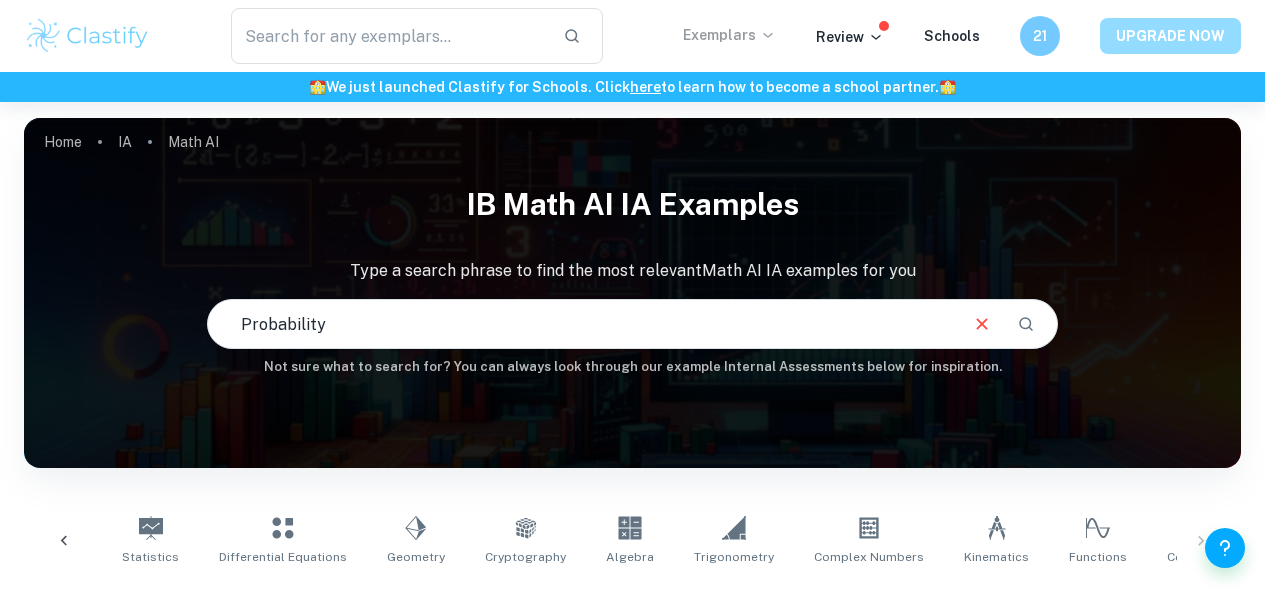 click on "UPGRADE NOW" at bounding box center [1170, 36] 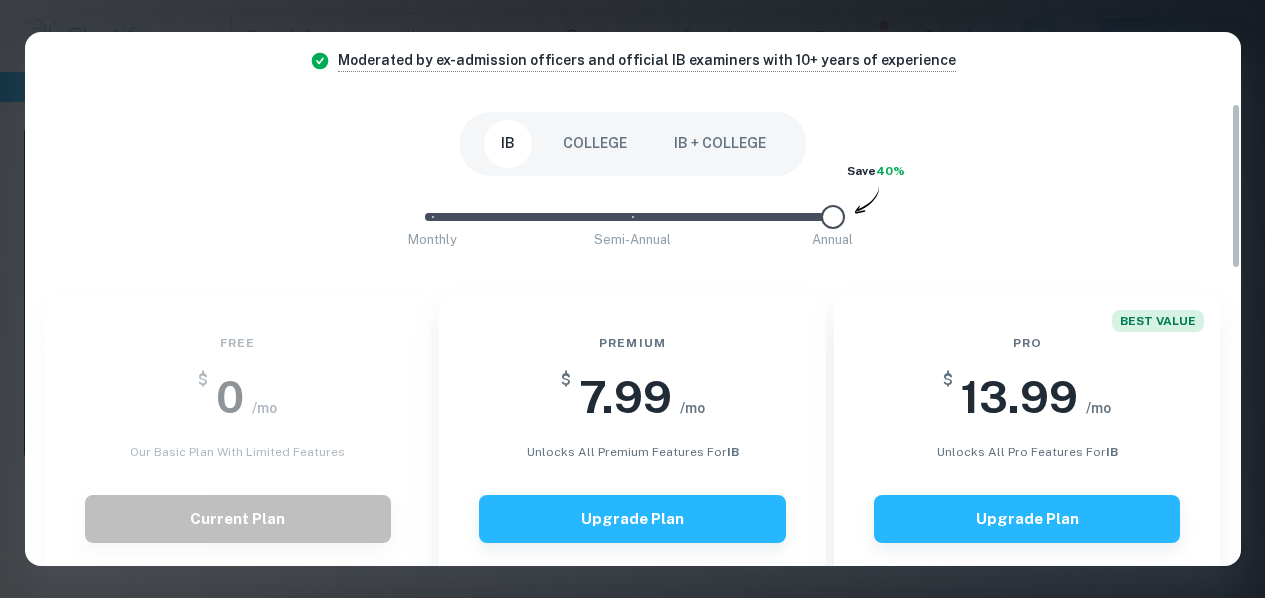 scroll, scrollTop: 229, scrollLeft: 0, axis: vertical 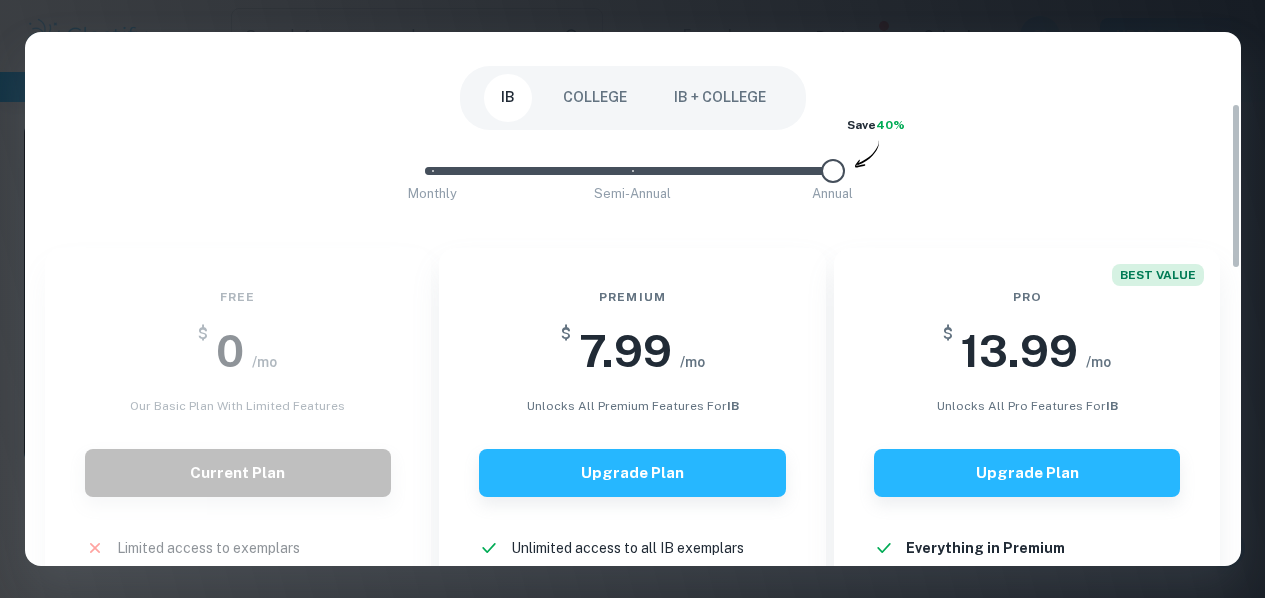 type on "1" 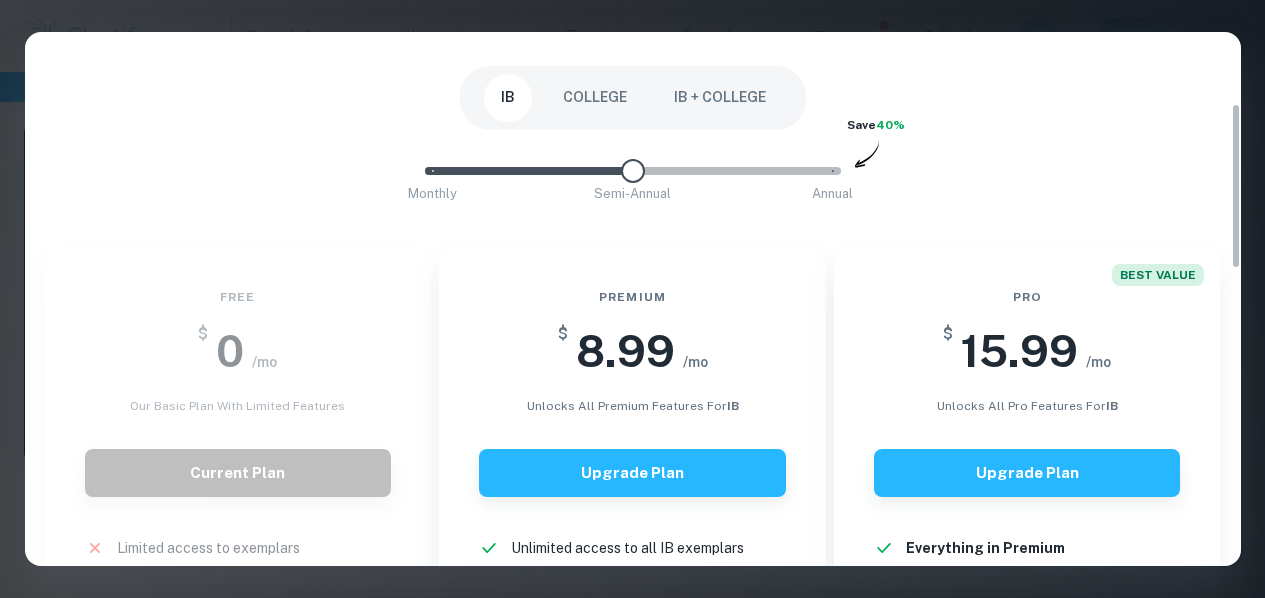 click on "Monthly Semi-Annual Annual" at bounding box center (633, 171) 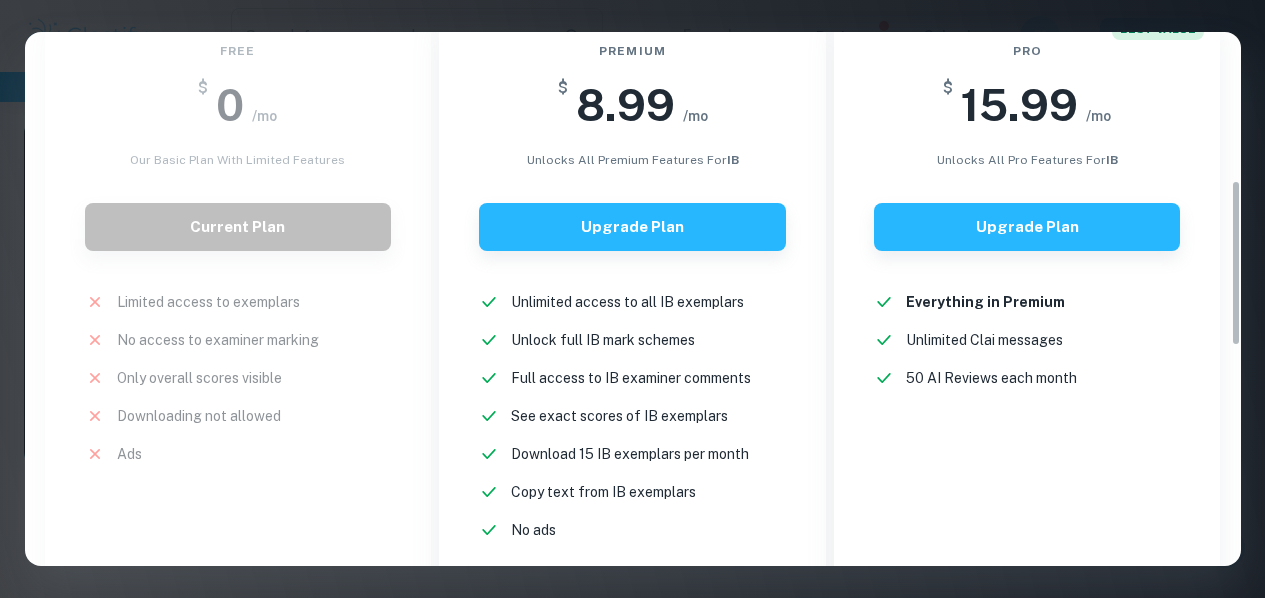 scroll, scrollTop: 476, scrollLeft: 0, axis: vertical 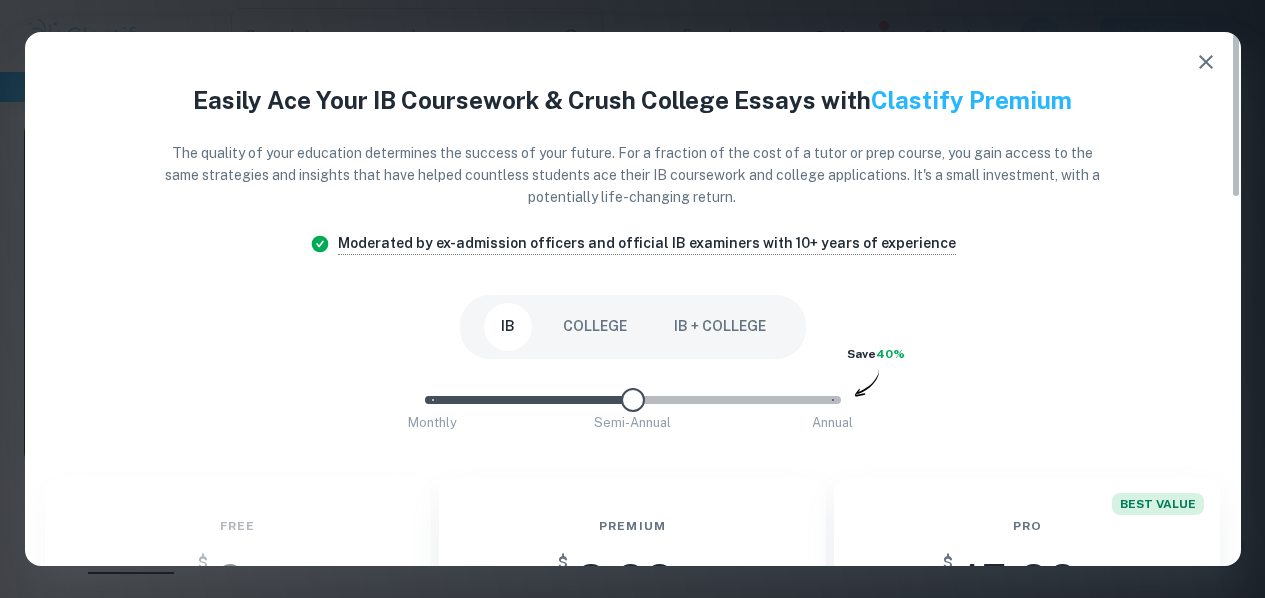 click at bounding box center (1206, 62) 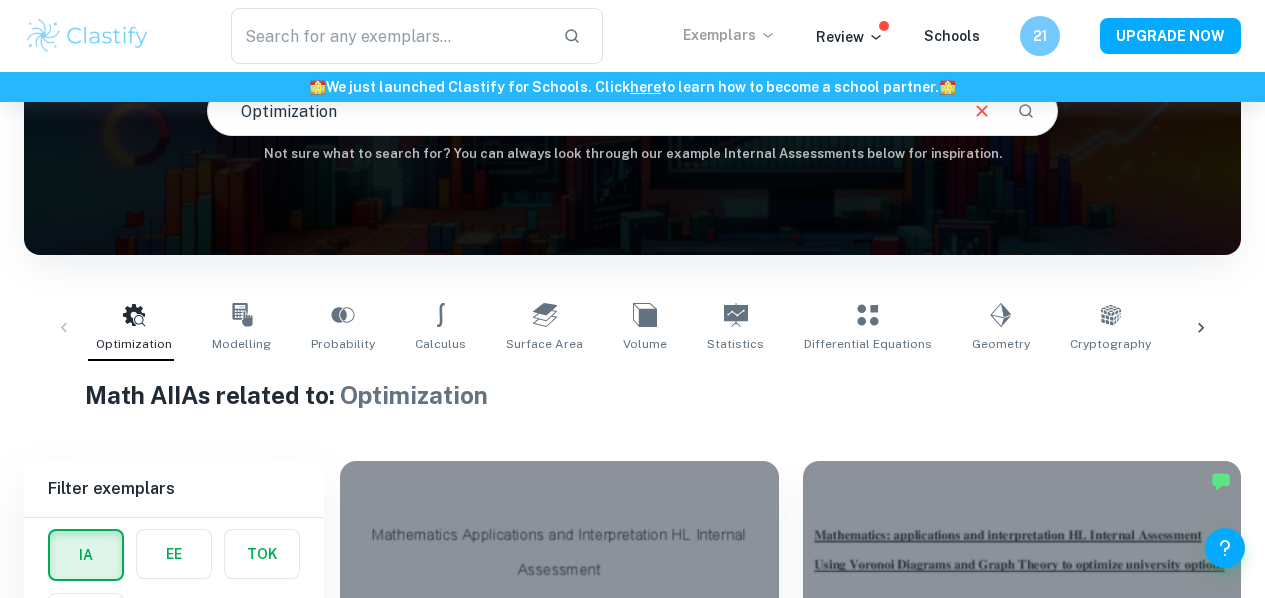 scroll, scrollTop: 287, scrollLeft: 0, axis: vertical 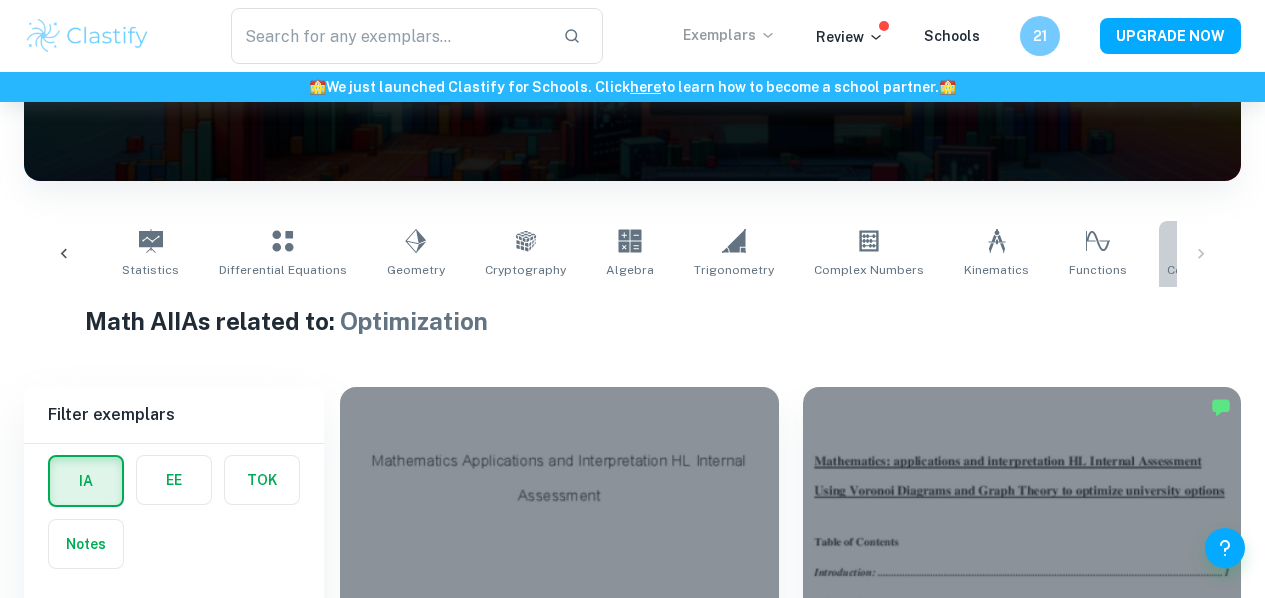 click on "Correlation" at bounding box center [1200, 270] 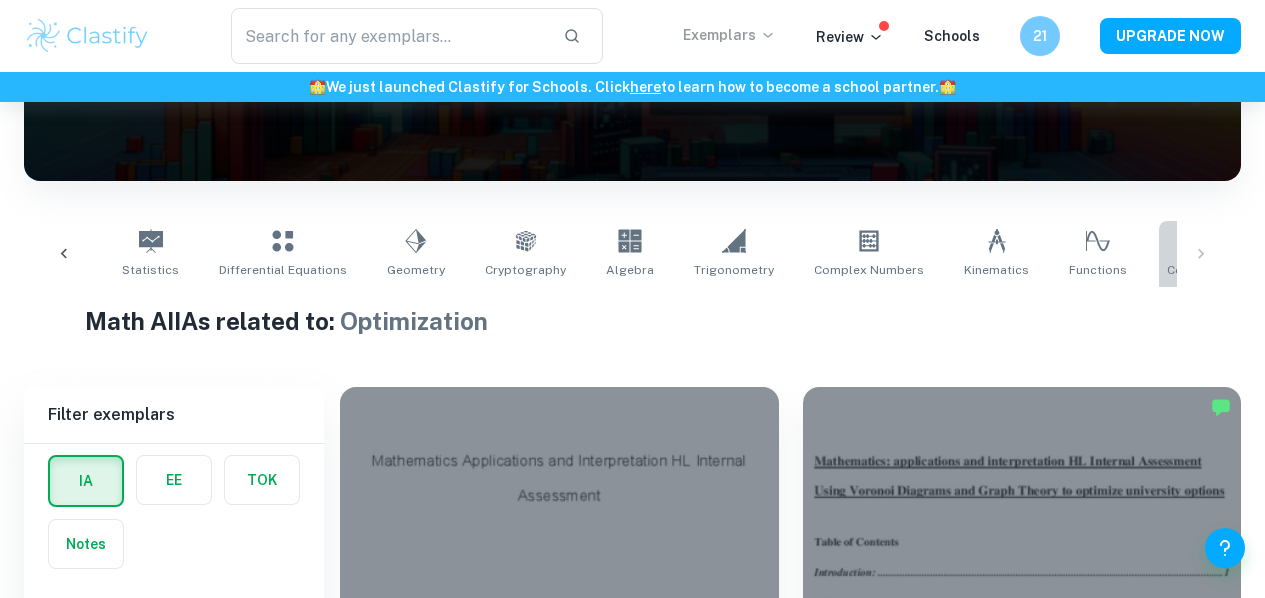 type on "Correlation" 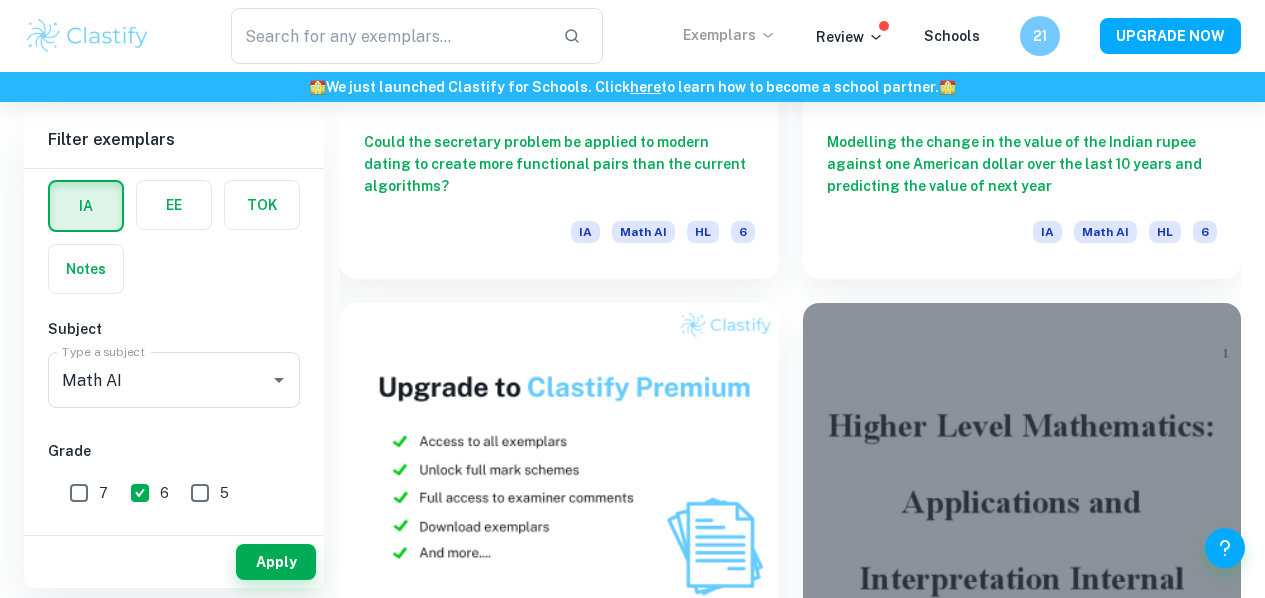 scroll, scrollTop: 1972, scrollLeft: 0, axis: vertical 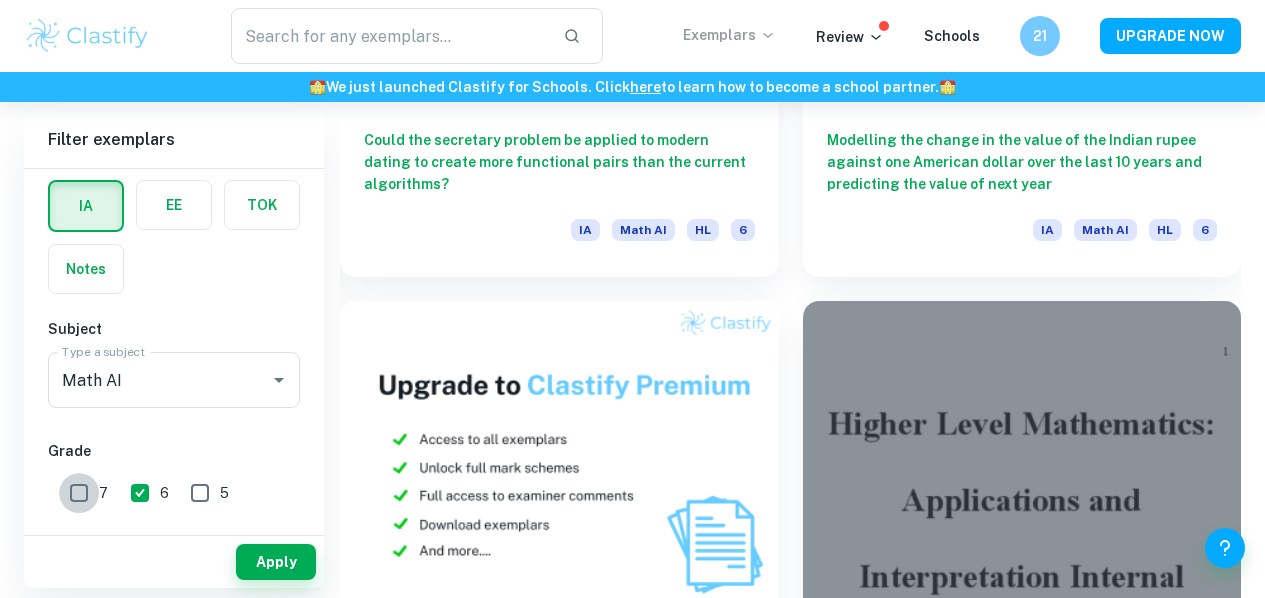 click on "7" at bounding box center (79, 493) 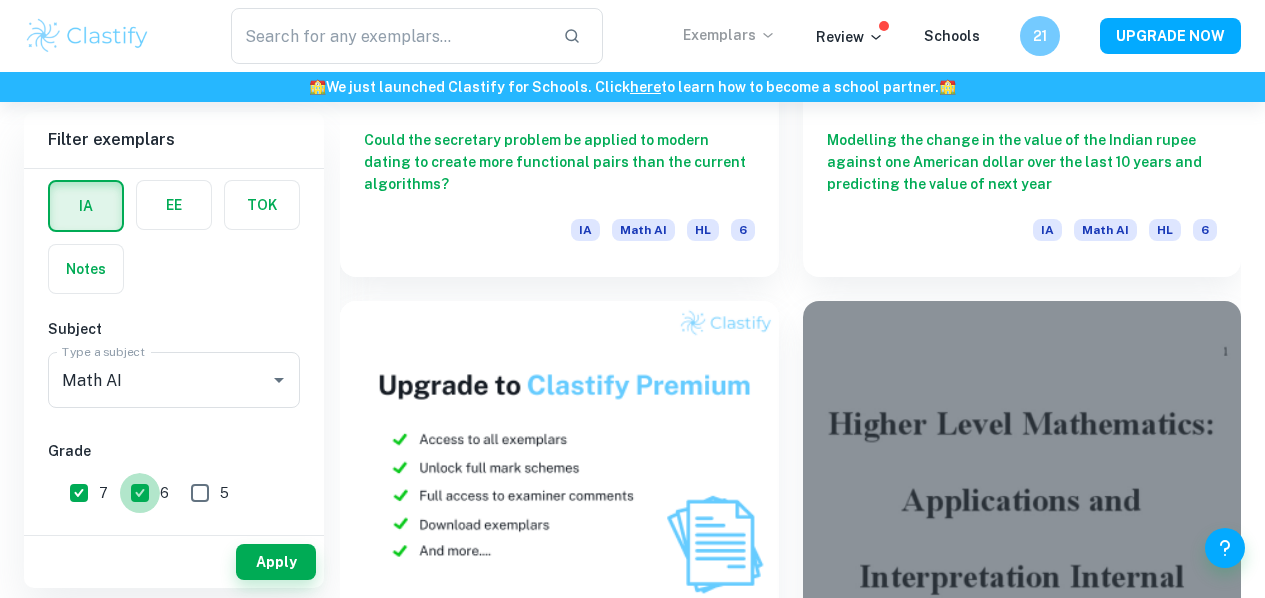 click on "6" at bounding box center [140, 493] 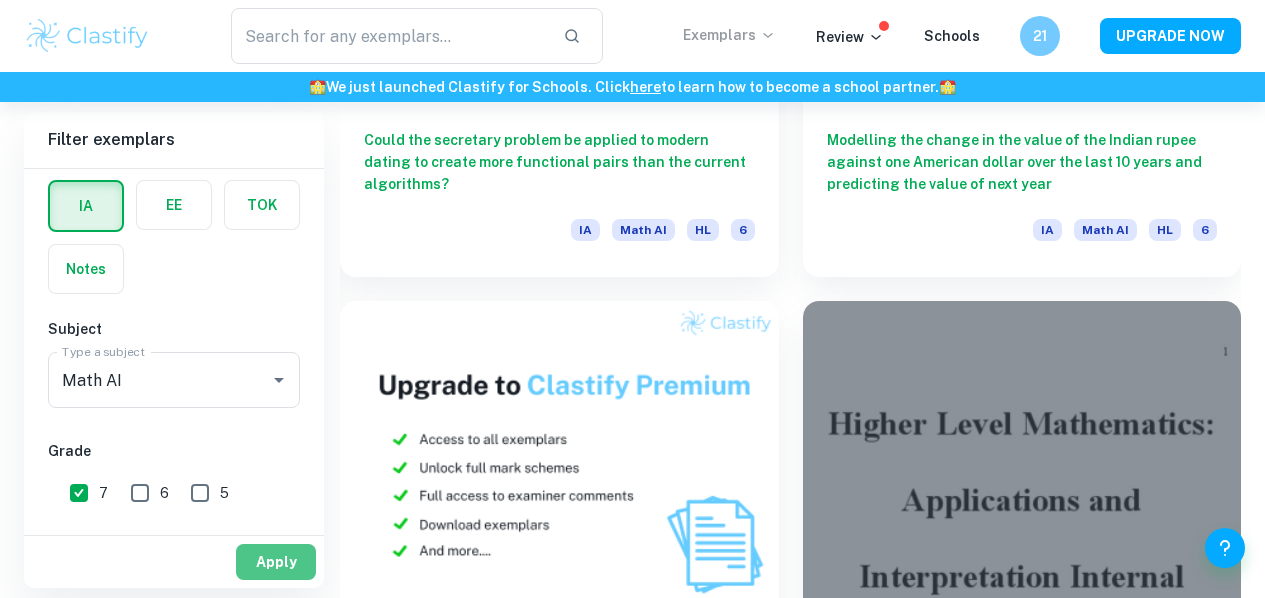 click on "Apply" at bounding box center (276, 562) 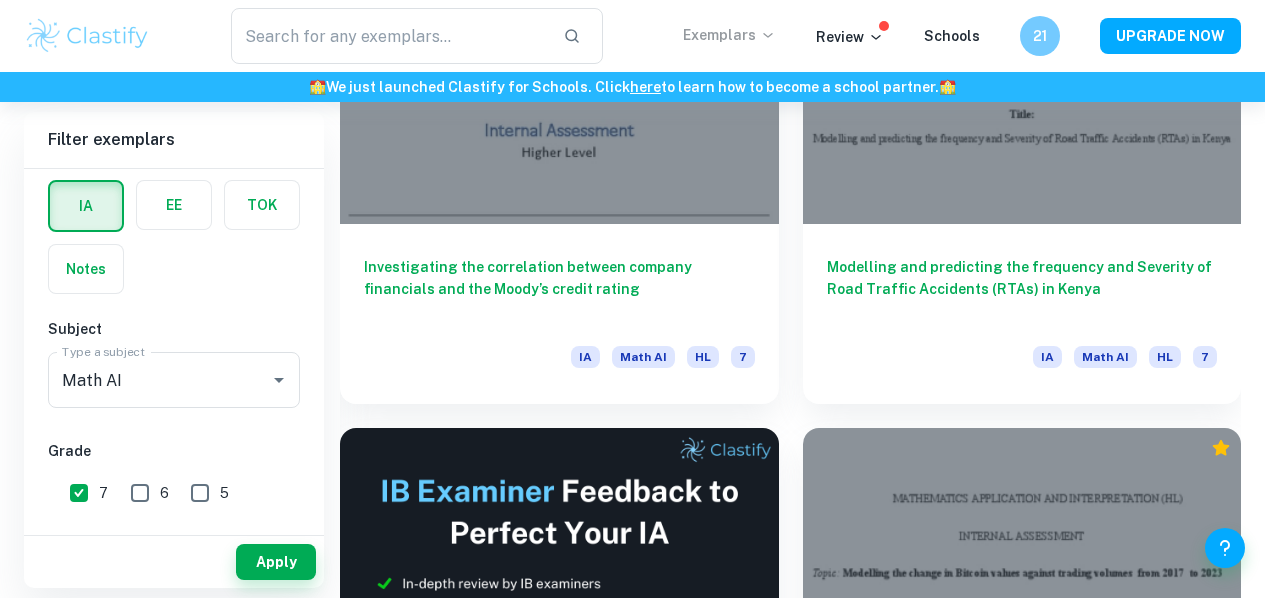 scroll, scrollTop: 0, scrollLeft: 0, axis: both 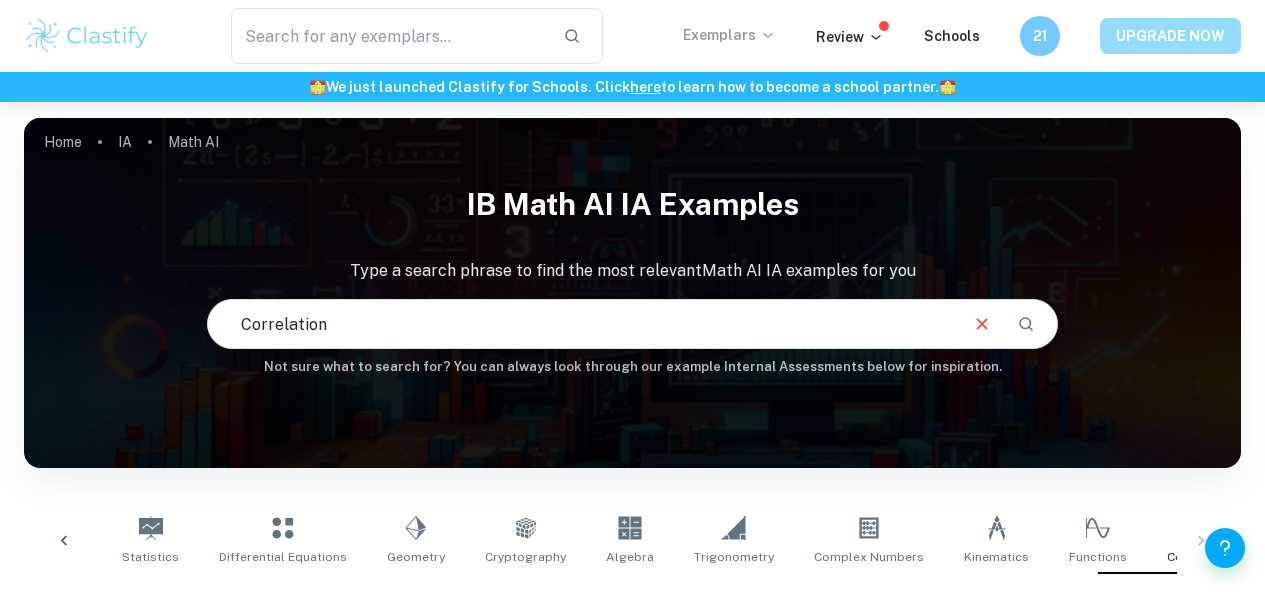 click on "UPGRADE NOW" at bounding box center [1170, 36] 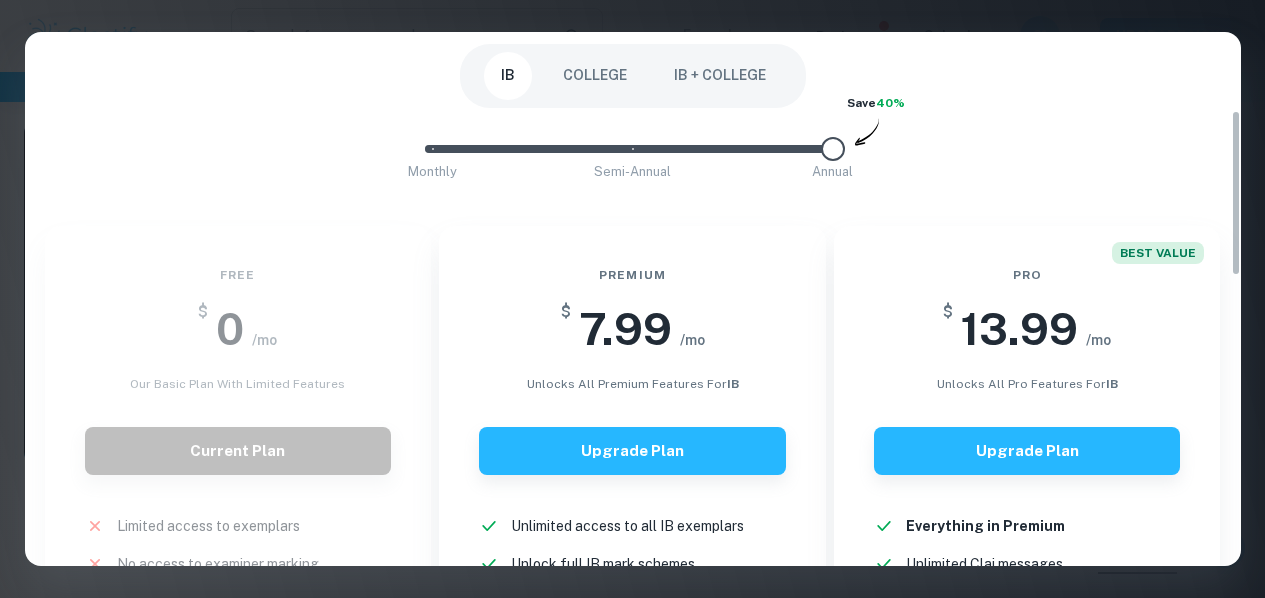 scroll, scrollTop: 252, scrollLeft: 0, axis: vertical 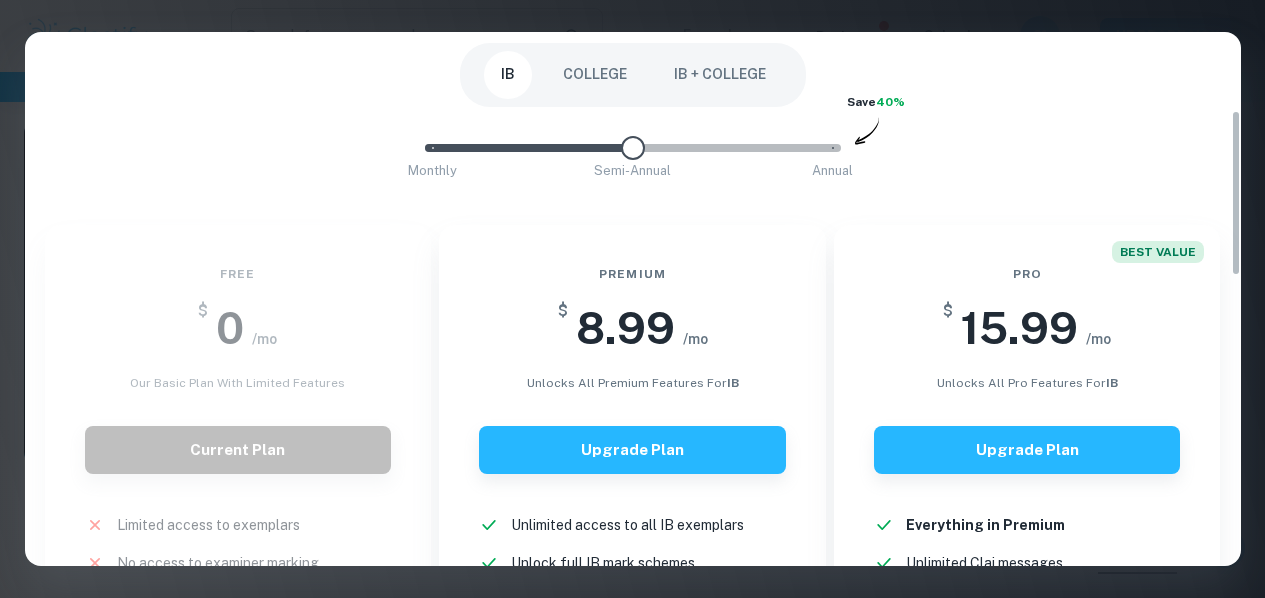 click on "Monthly Semi-Annual Annual" at bounding box center [633, 148] 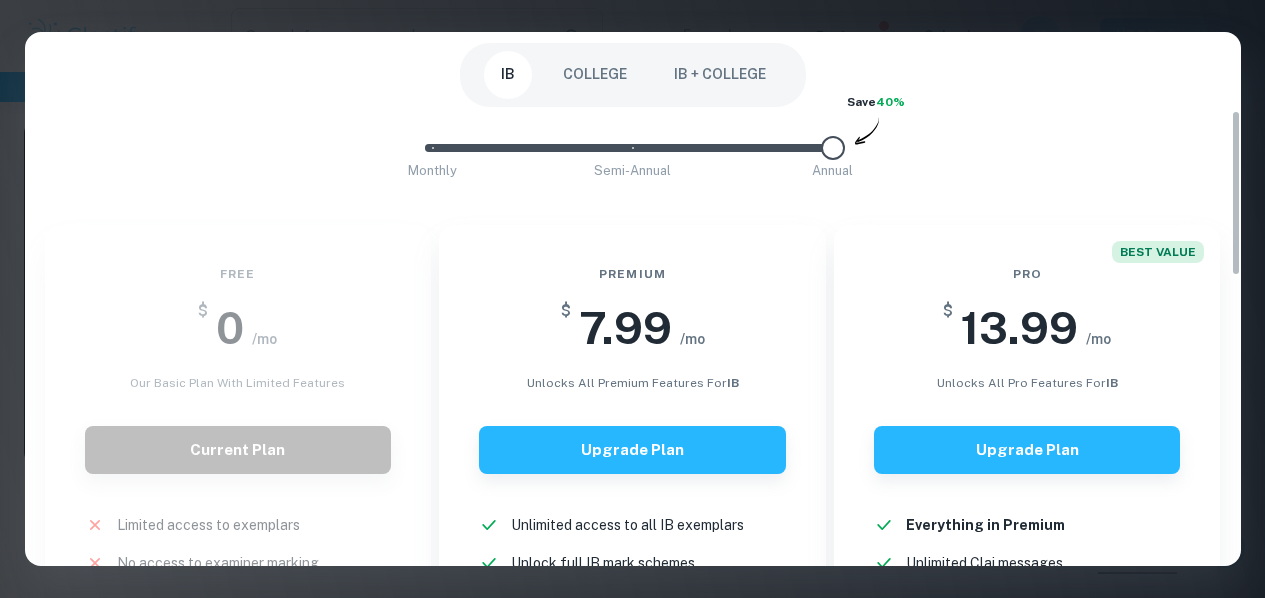 click on "Monthly Semi-Annual Annual" at bounding box center [633, 148] 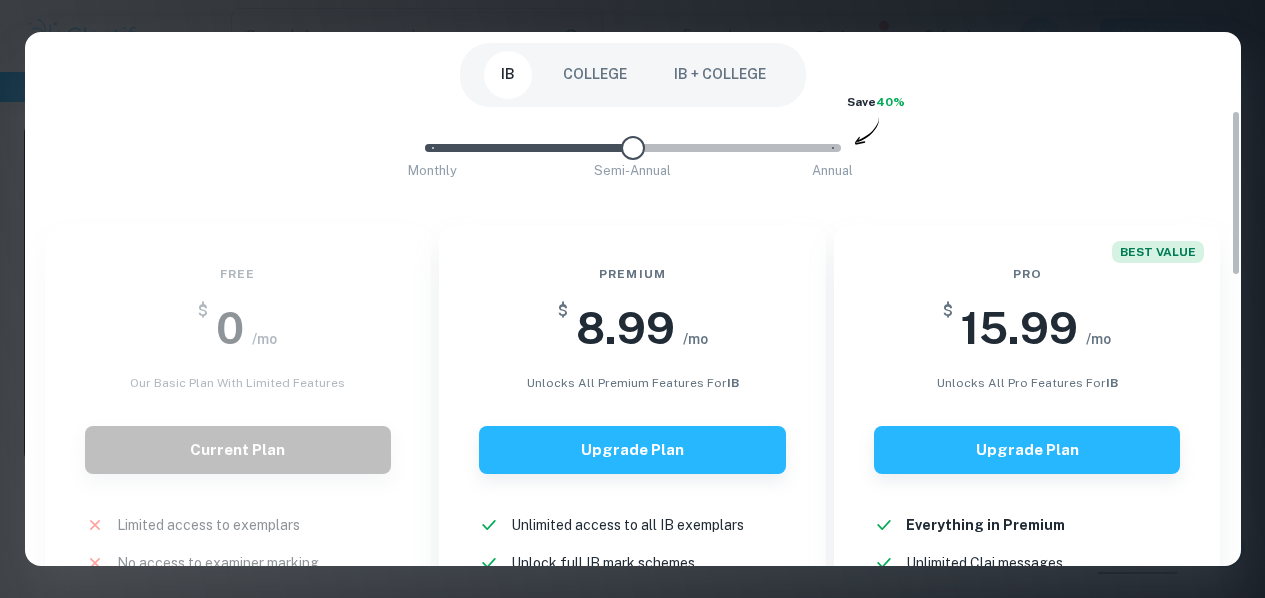 click on "Monthly Semi-Annual Annual" at bounding box center [633, 148] 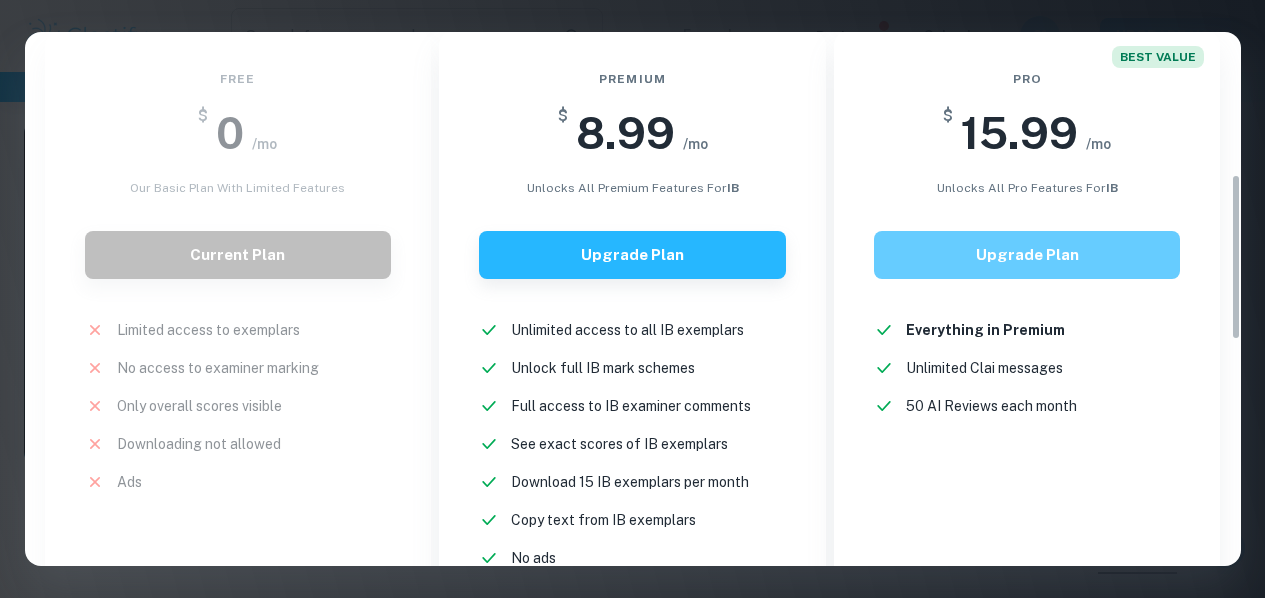 scroll, scrollTop: 457, scrollLeft: 0, axis: vertical 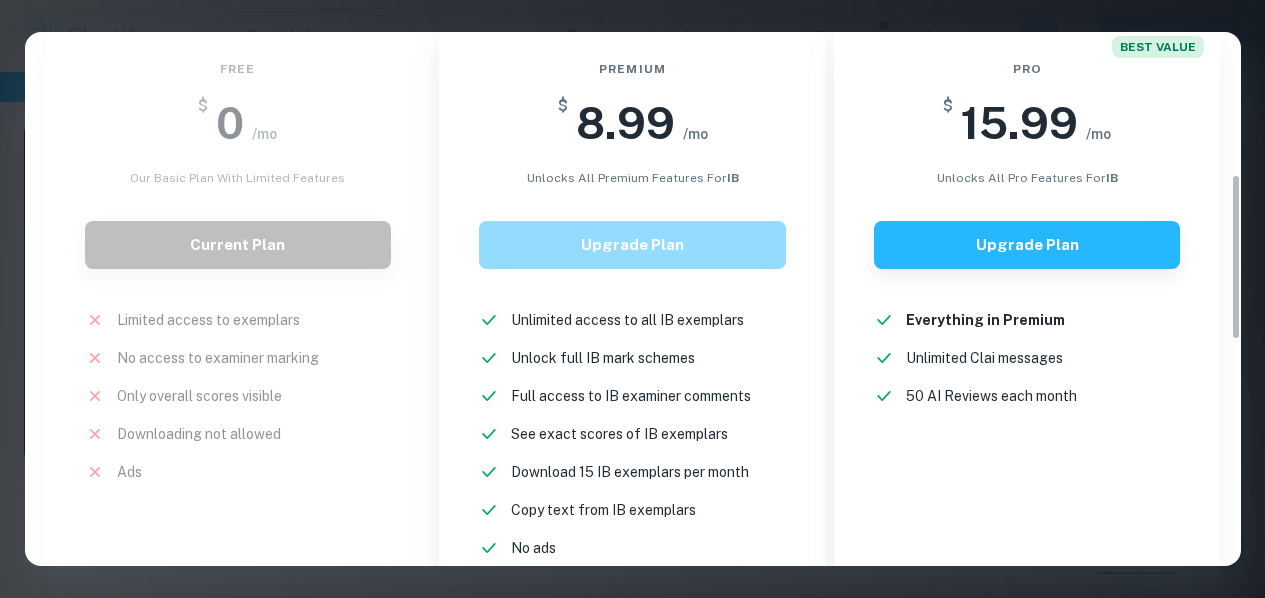 click on "Upgrade Plan" at bounding box center [632, 245] 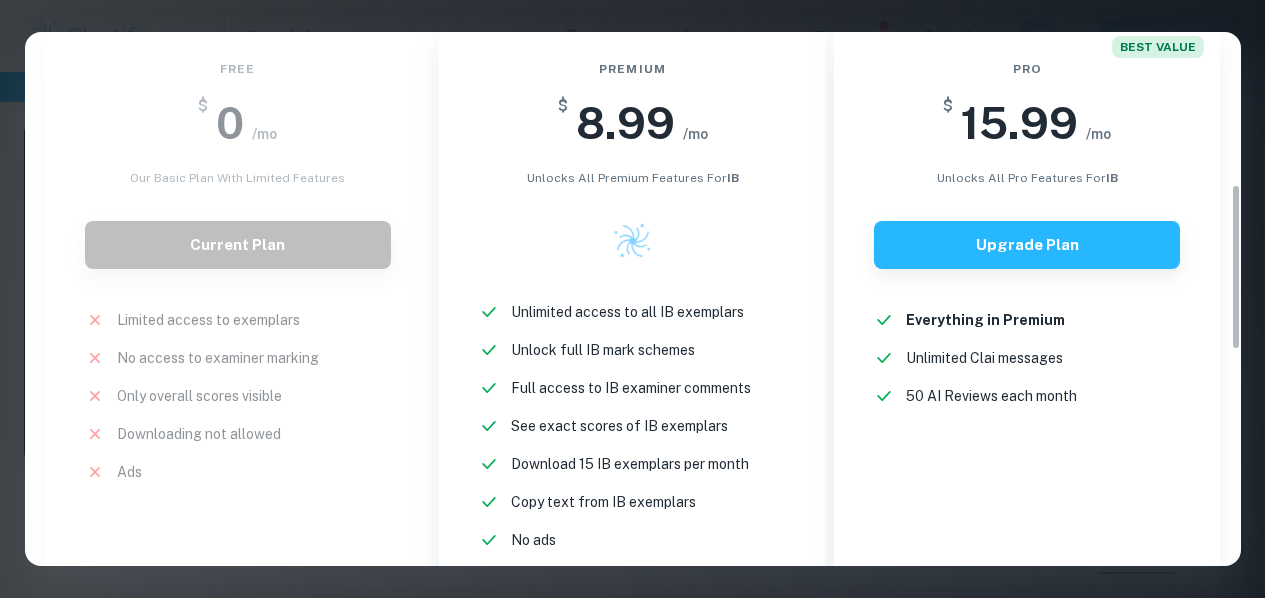 scroll, scrollTop: 516, scrollLeft: 0, axis: vertical 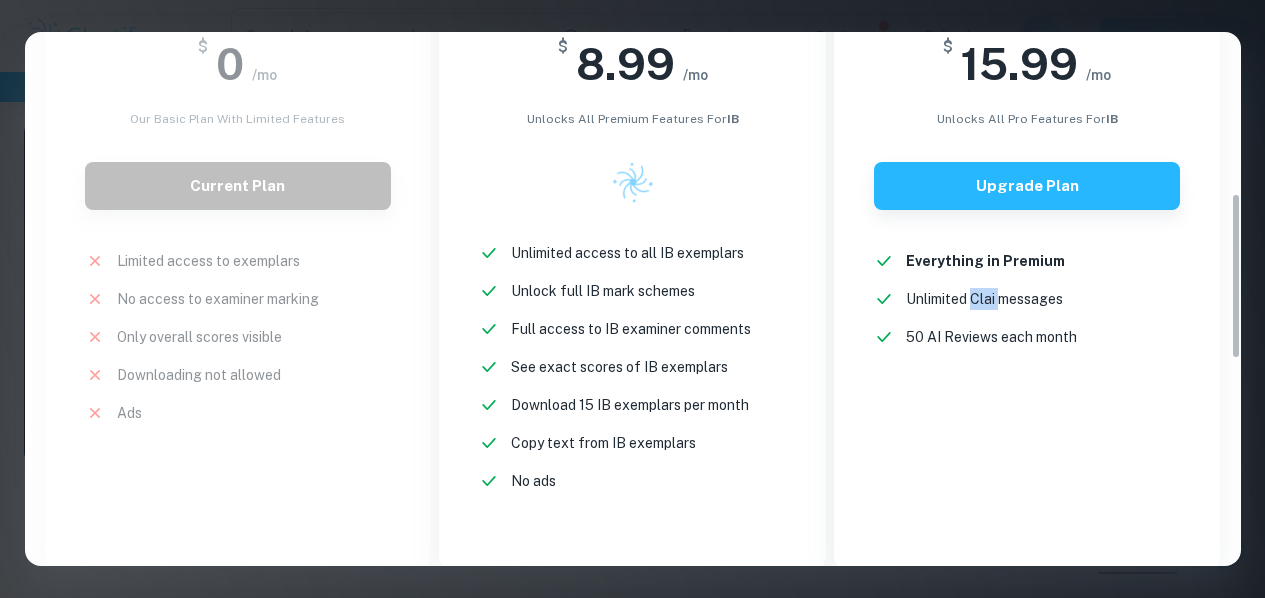 drag, startPoint x: 975, startPoint y: 283, endPoint x: 1005, endPoint y: 286, distance: 30.149628 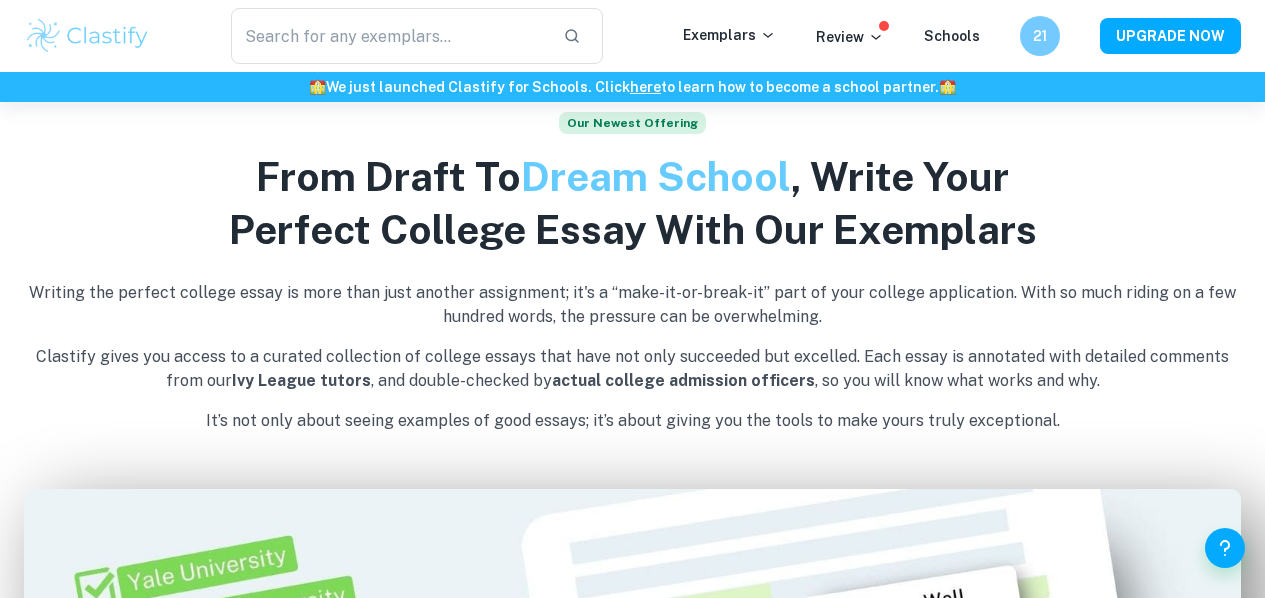scroll, scrollTop: 606, scrollLeft: 0, axis: vertical 